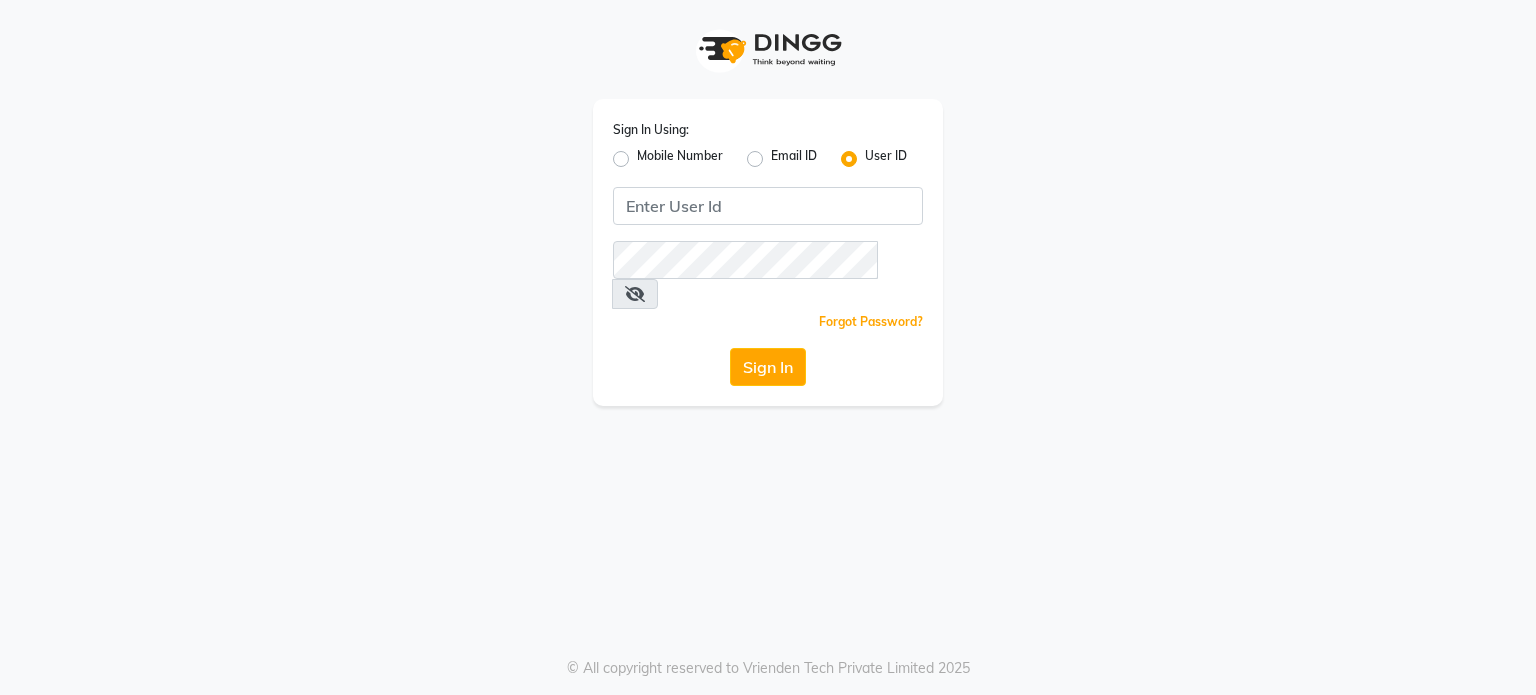 scroll, scrollTop: 0, scrollLeft: 0, axis: both 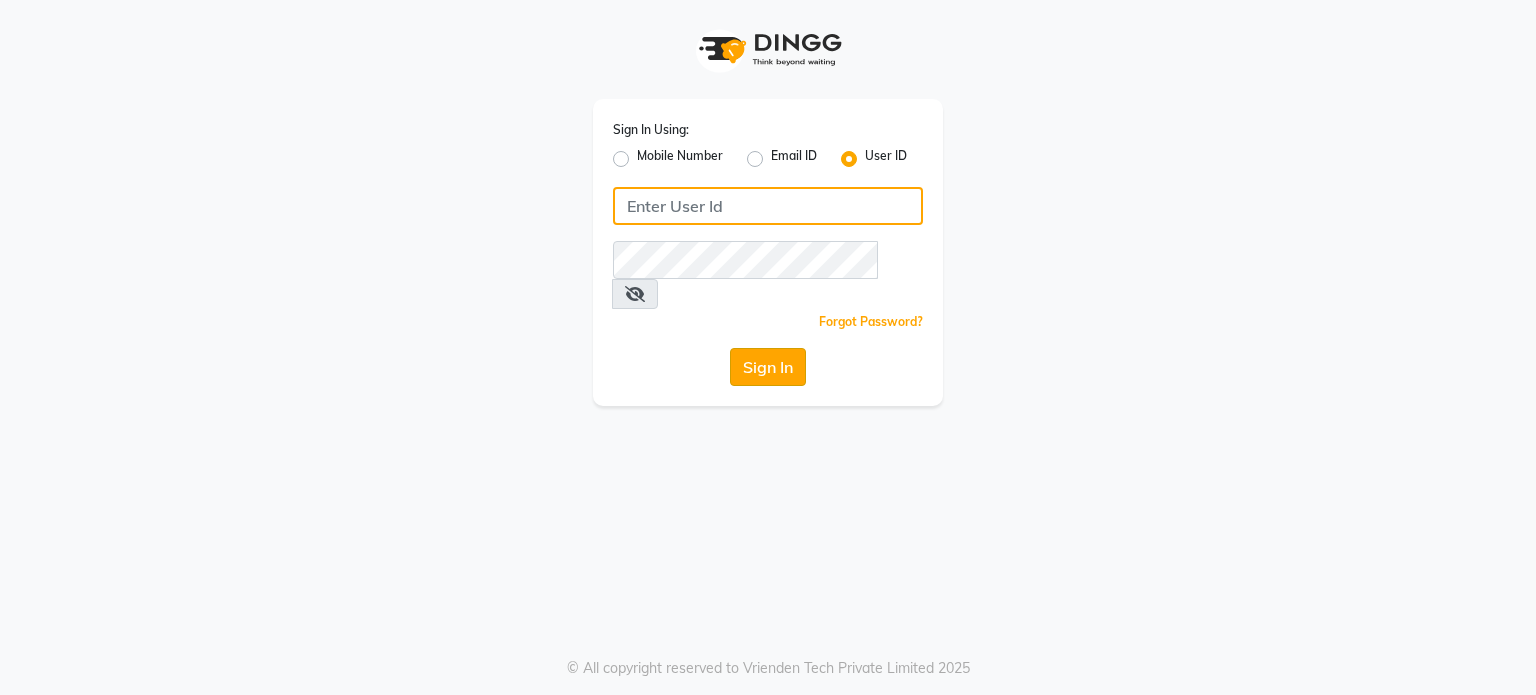 type on "nazia" 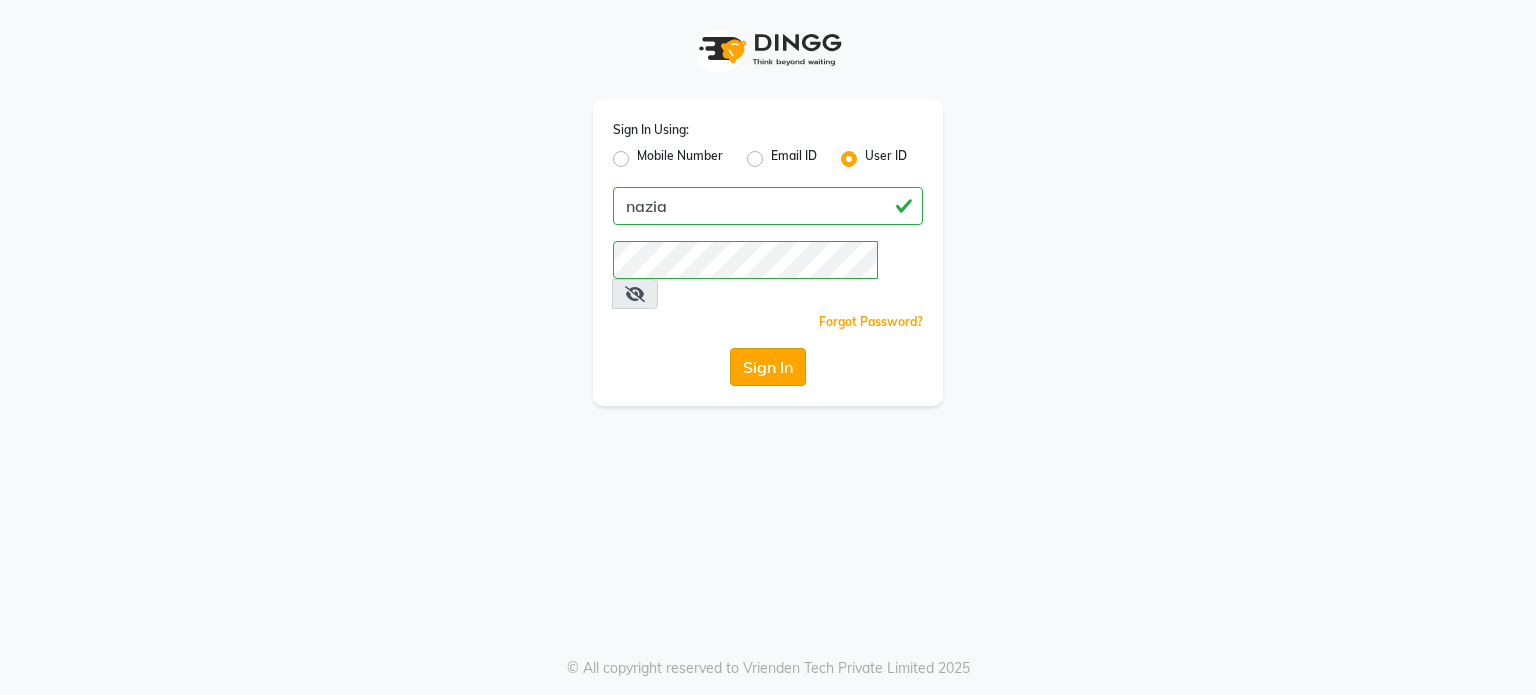 click on "Sign In" 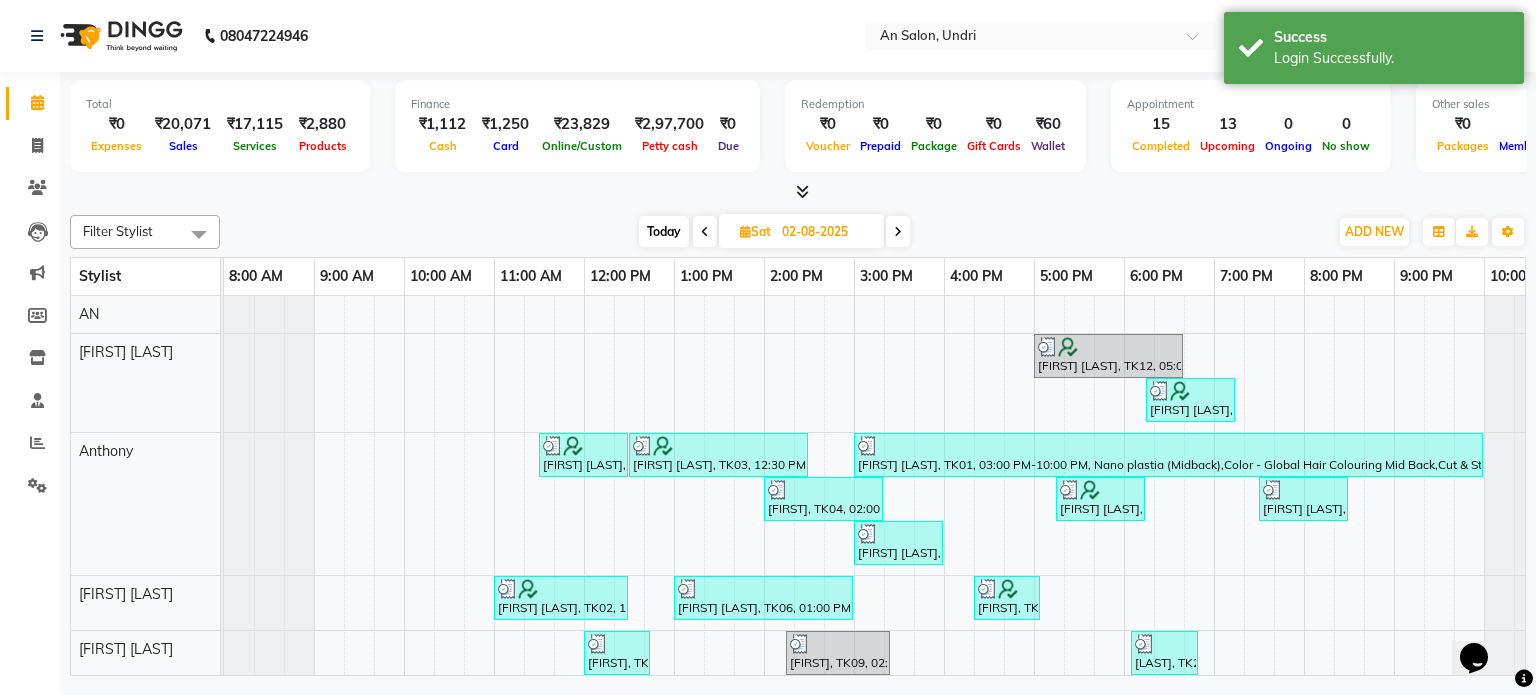 scroll, scrollTop: 0, scrollLeft: 0, axis: both 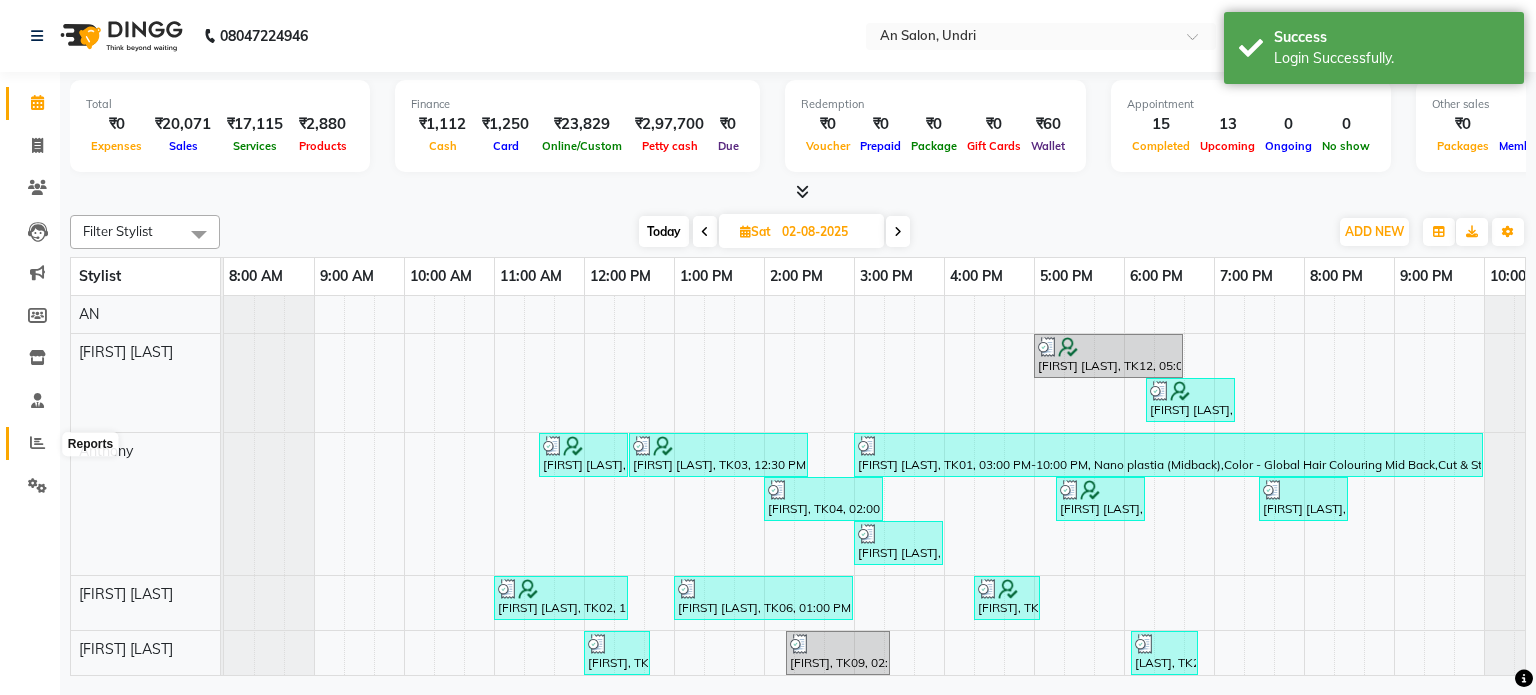 click 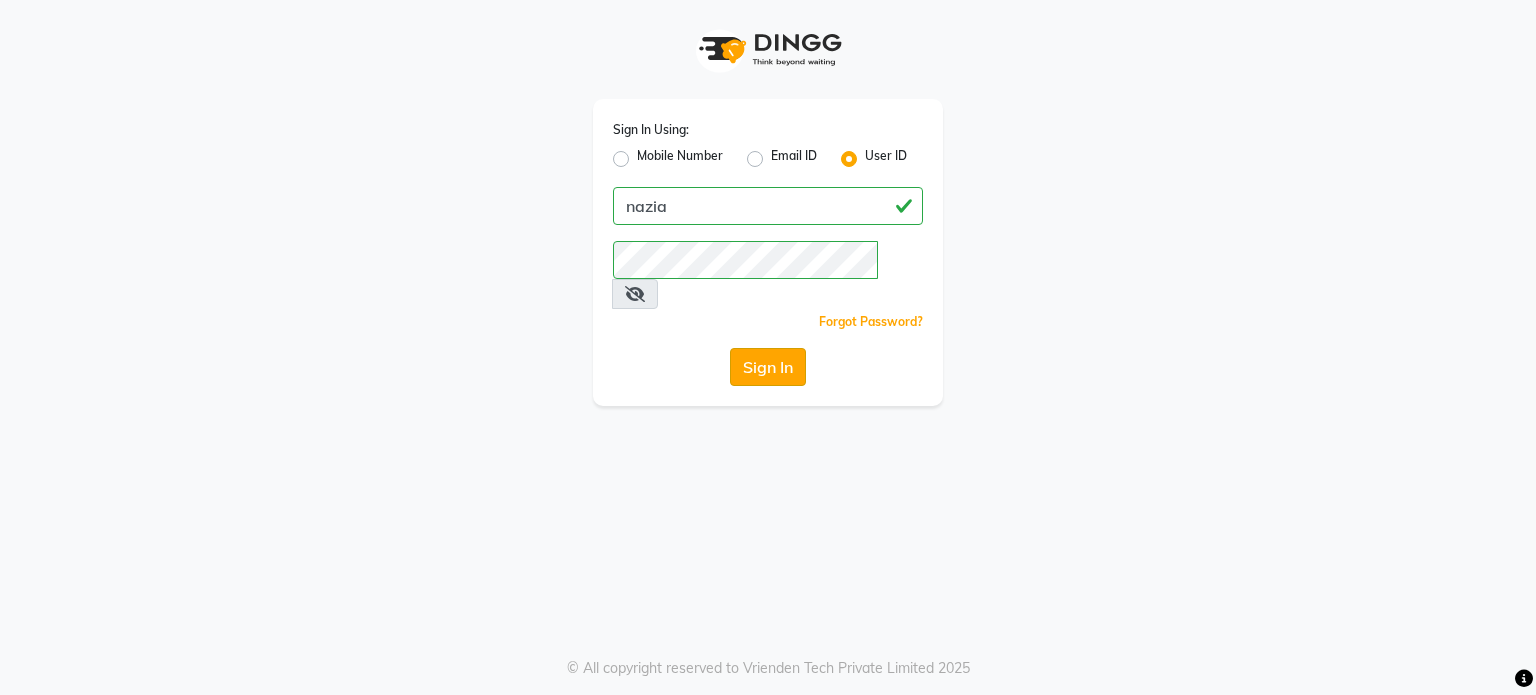 click on "Sign In" 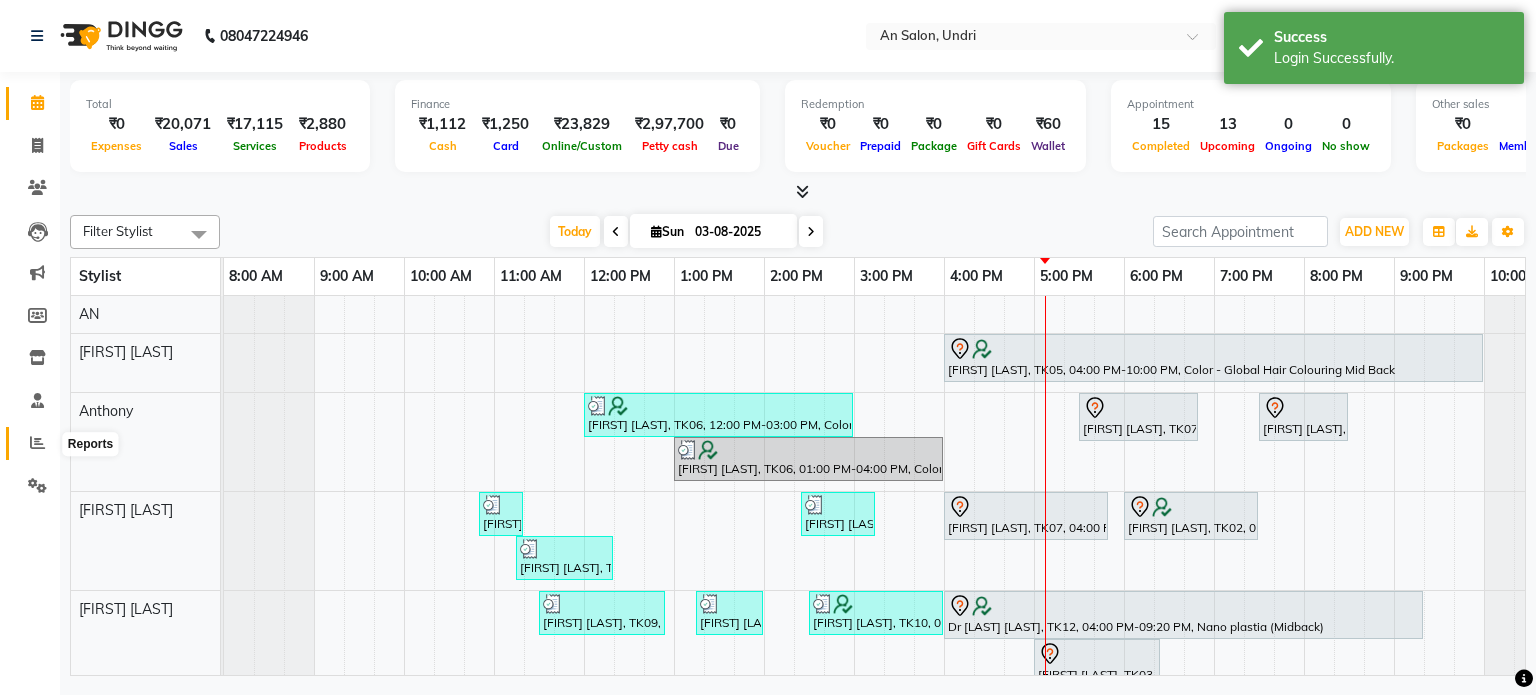 click 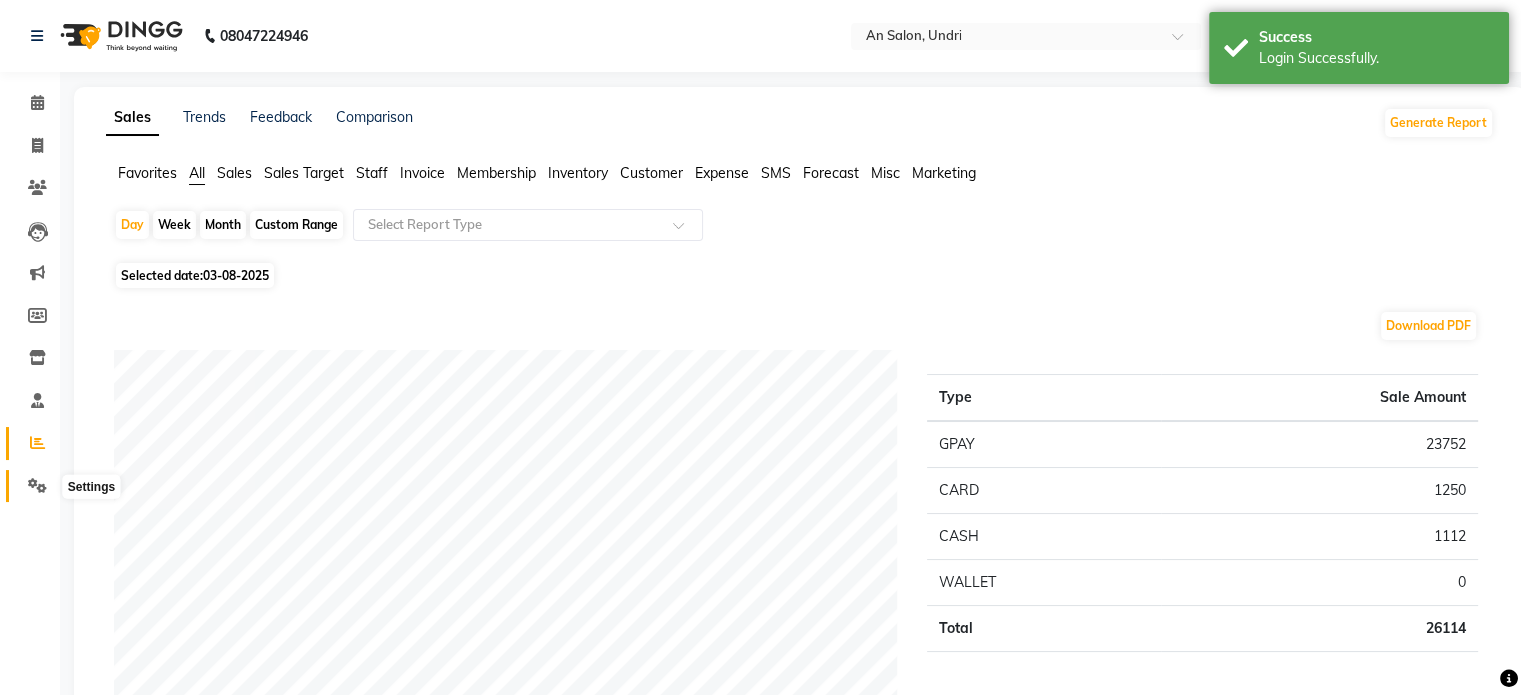click 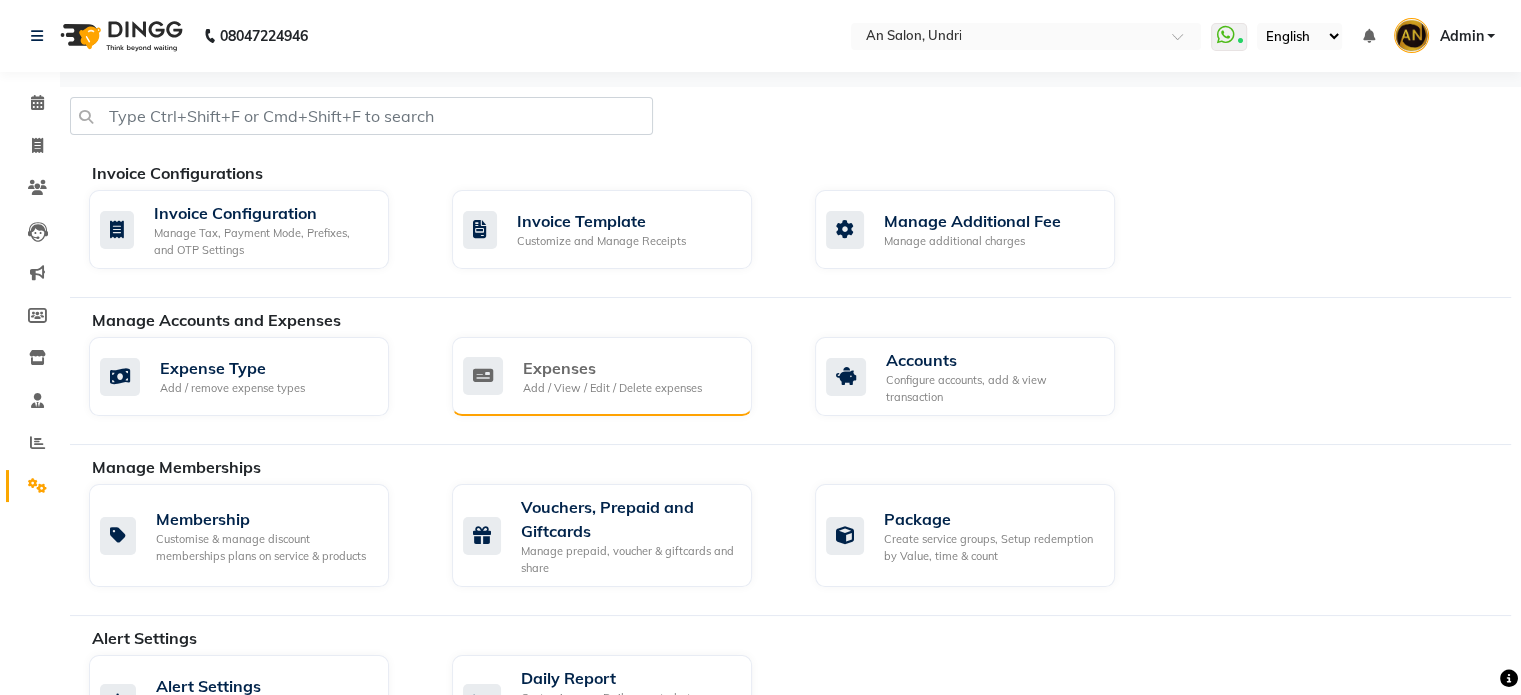 click on "Add / View / Edit / Delete expenses" 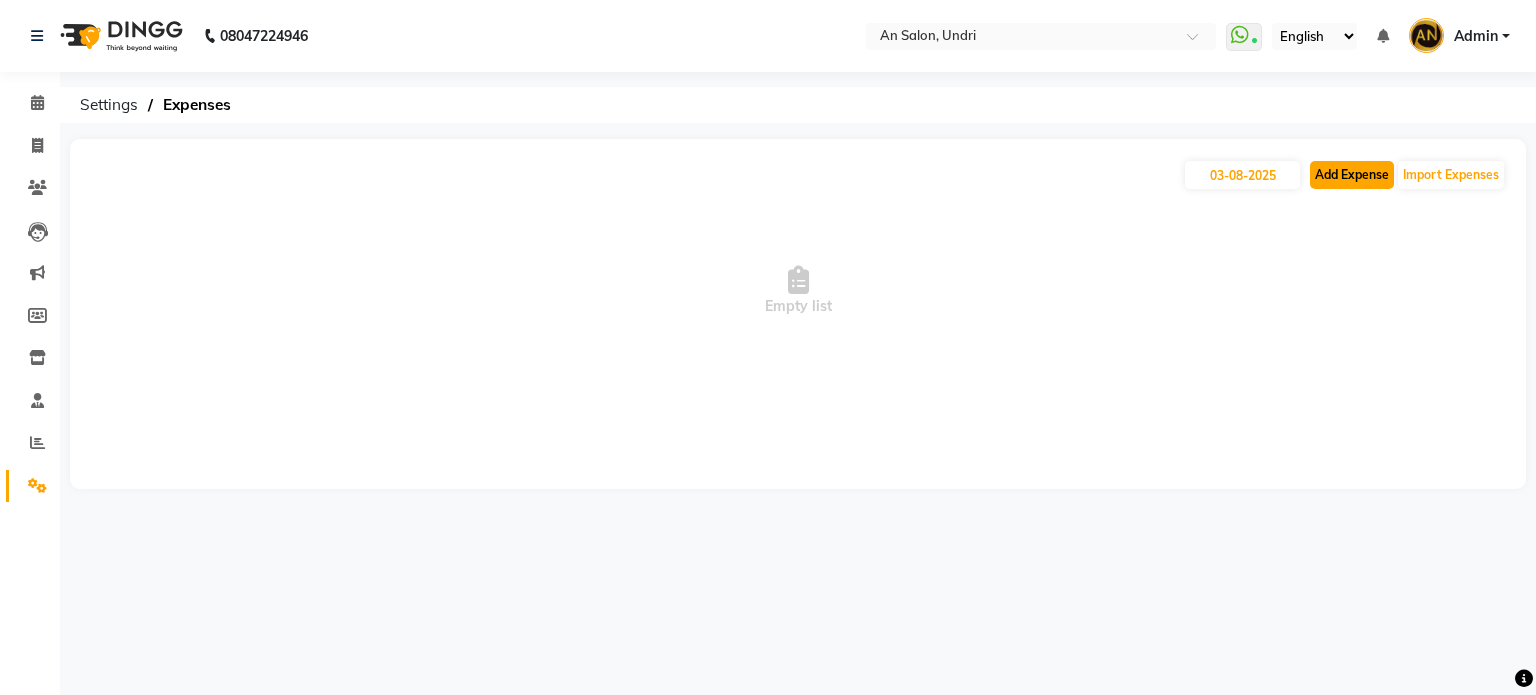 click on "Add Expense" 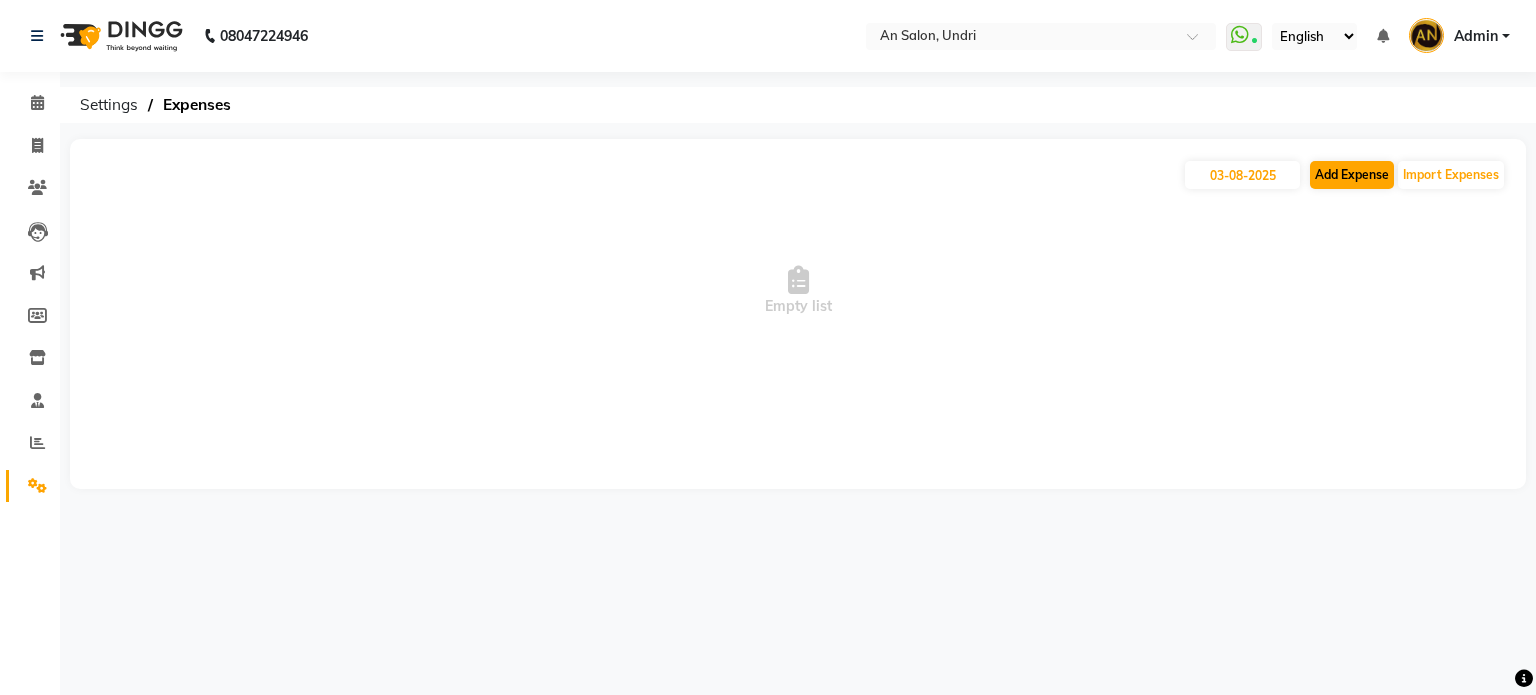 select on "1" 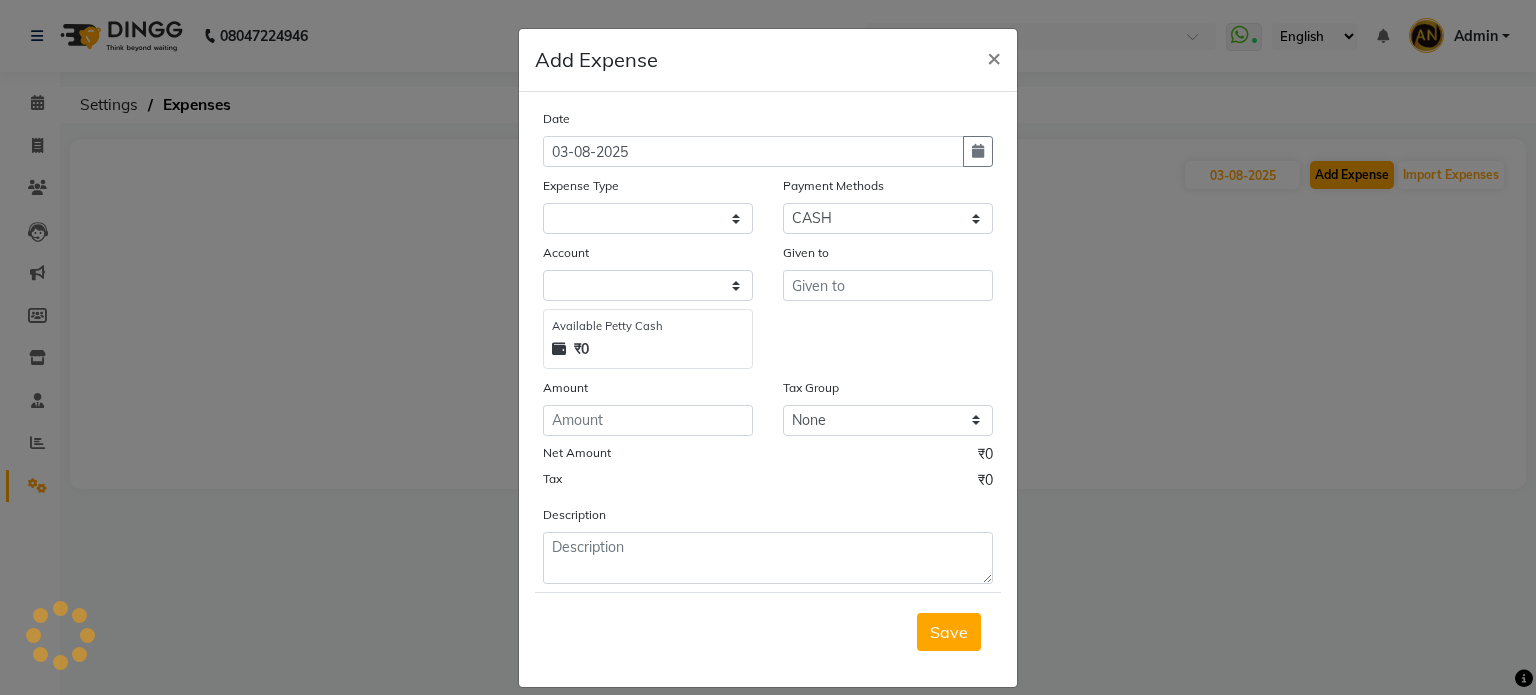 select on "2406" 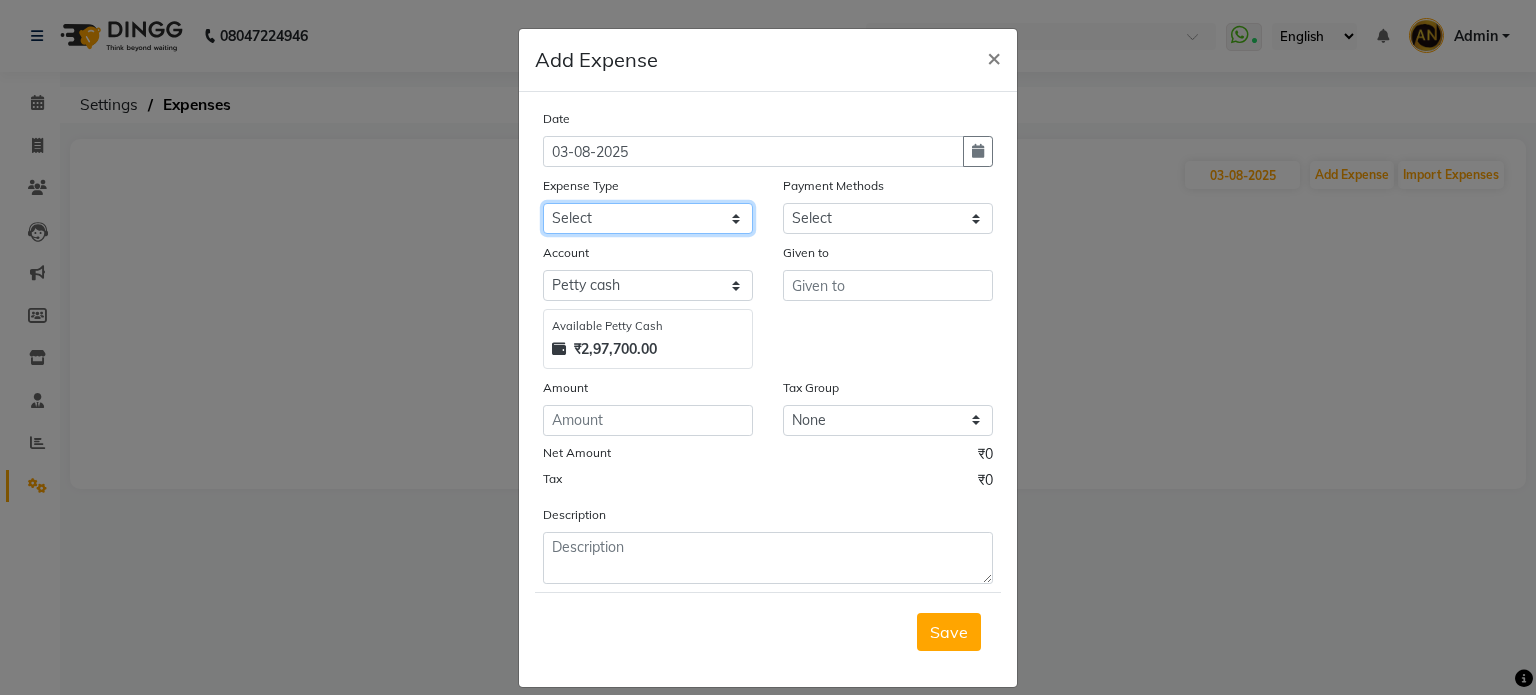 click on "Select Advance Salary Bank charges card conversion charges Car maintenance  Cash transfer to bank Cash transfer to hub Change in office Client Snacks Clinical charges Deposit DG builder MSEB Dingg Equipment Fuel Garbage collection Govt fee Half Yearly Incentive Incentive Insurance International purchase Internet Investor laundry Loan Repayment Maintenance Marketing Membership cancellation Milk Miscellaneous MRA MSEB Bill Other Pantry Partnership Product Recharge Rent Salary Salon party Shop1 Staff birthday celebration Staff Snacks Tax Tea & Refreshment Tip TradeMark Transport Utilities Water" 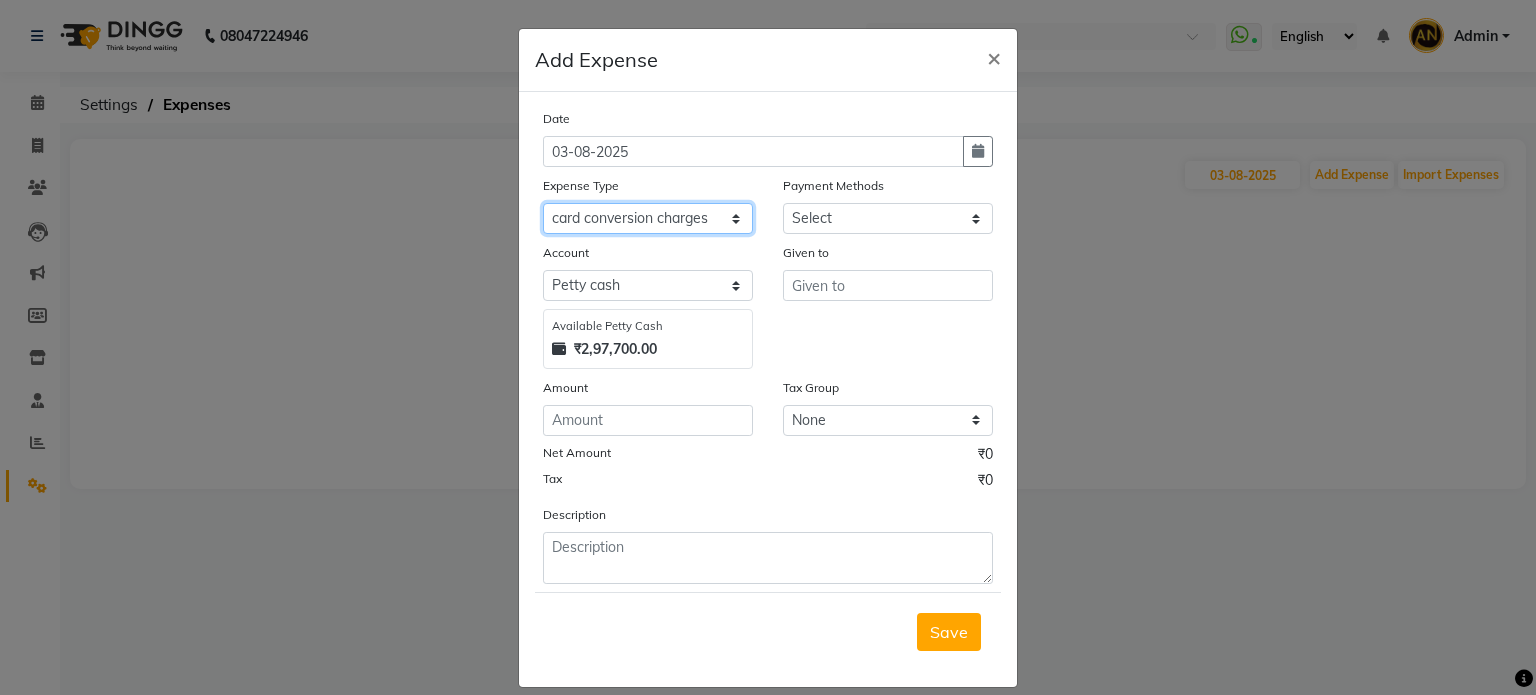click on "Select Advance Salary Bank charges card conversion charges Car maintenance  Cash transfer to bank Cash transfer to hub Change in office Client Snacks Clinical charges Deposit DG builder MSEB Dingg Equipment Fuel Garbage collection Govt fee Half Yearly Incentive Incentive Insurance International purchase Internet Investor laundry Loan Repayment Maintenance Marketing Membership cancellation Milk Miscellaneous MRA MSEB Bill Other Pantry Partnership Product Recharge Rent Salary Salon party Shop1 Staff birthday celebration Staff Snacks Tax Tea & Refreshment Tip TradeMark Transport Utilities Water" 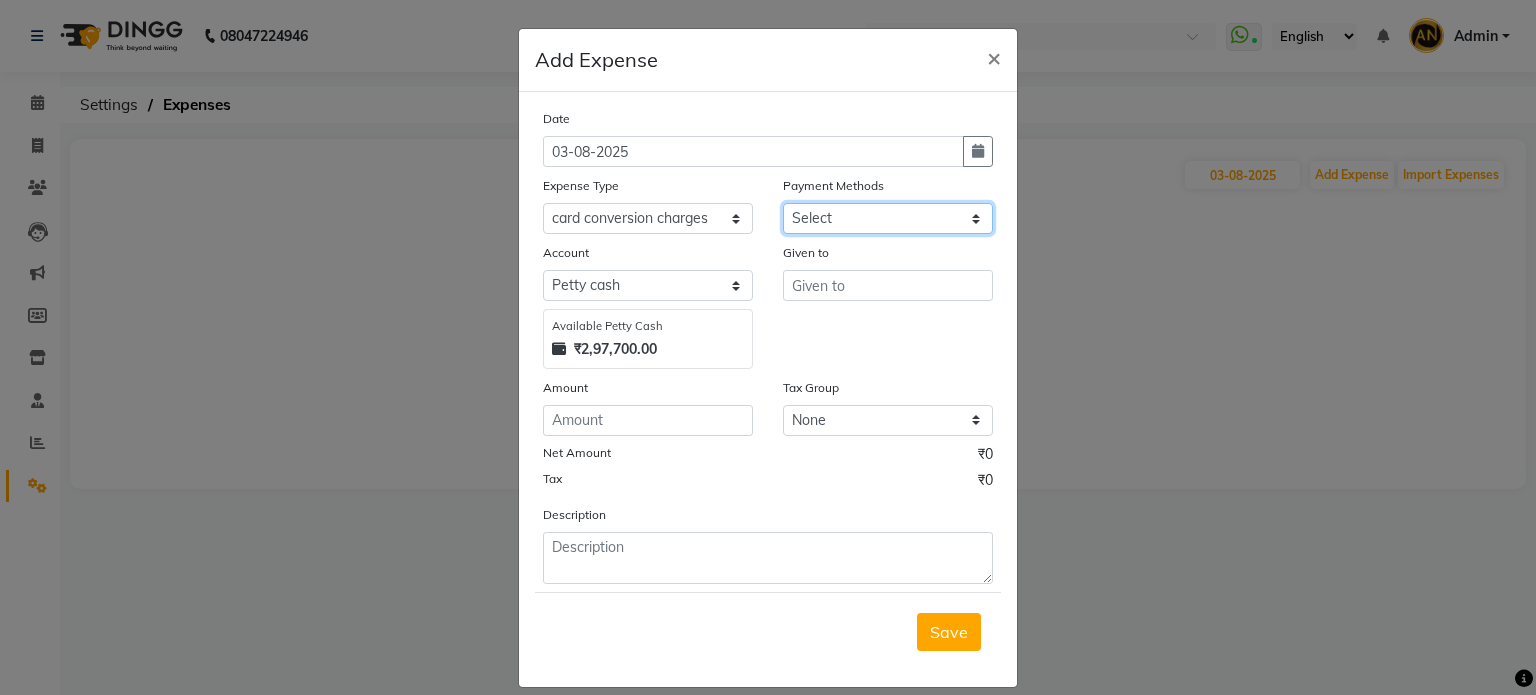click on "Select CASH CARD ONLINE CUSTOM GPay PayTM PhonePe UPI NearBuy Points Wallet Loan BharatPay Cheque MosamBee MI Voucher Bank Family Visa Card Master Card Prepaid Package Voucher Gift Card BharatPay Card UPI BharatPay Other Cards Juice by MCB MyT Money MariDeal DefiDeal Deal.mu THD TCL CEdge Card M UPI M UPI Axis UPI Union Card (Indian Bank) Card (DL Bank) RS BTC Wellnessta Razorpay Complimentary Nift Spa Finder Spa Week Venmo BFL LoanTap SaveIN GMoney ATH Movil On Account Chamber Gift Card Trade Comp Donation Card on File Envision BRAC Card City Card bKash Credit Card Debit Card Shoutlo LUZO Jazz Cash AmEx Discover Tabby Online W Room Charge Room Charge USD Room Charge Euro Room Charge EGP Room Charge GBP Bajaj Finserv Bad Debts Card: IDFC Card: IOB Coupon Gcash PayMaya Instamojo COnline UOnline SOnline SCard Paypal PPR PPV PPC PPN PPG PPE CAMP Benefit ATH Movil Dittor App Rupay Diners iPrepaid iPackage District App Pine Labs Cash Payment Pnb Bank GPay NT Cash Lash GPay Lash Cash Nail GPay Nail Cash BANKTANSFER" 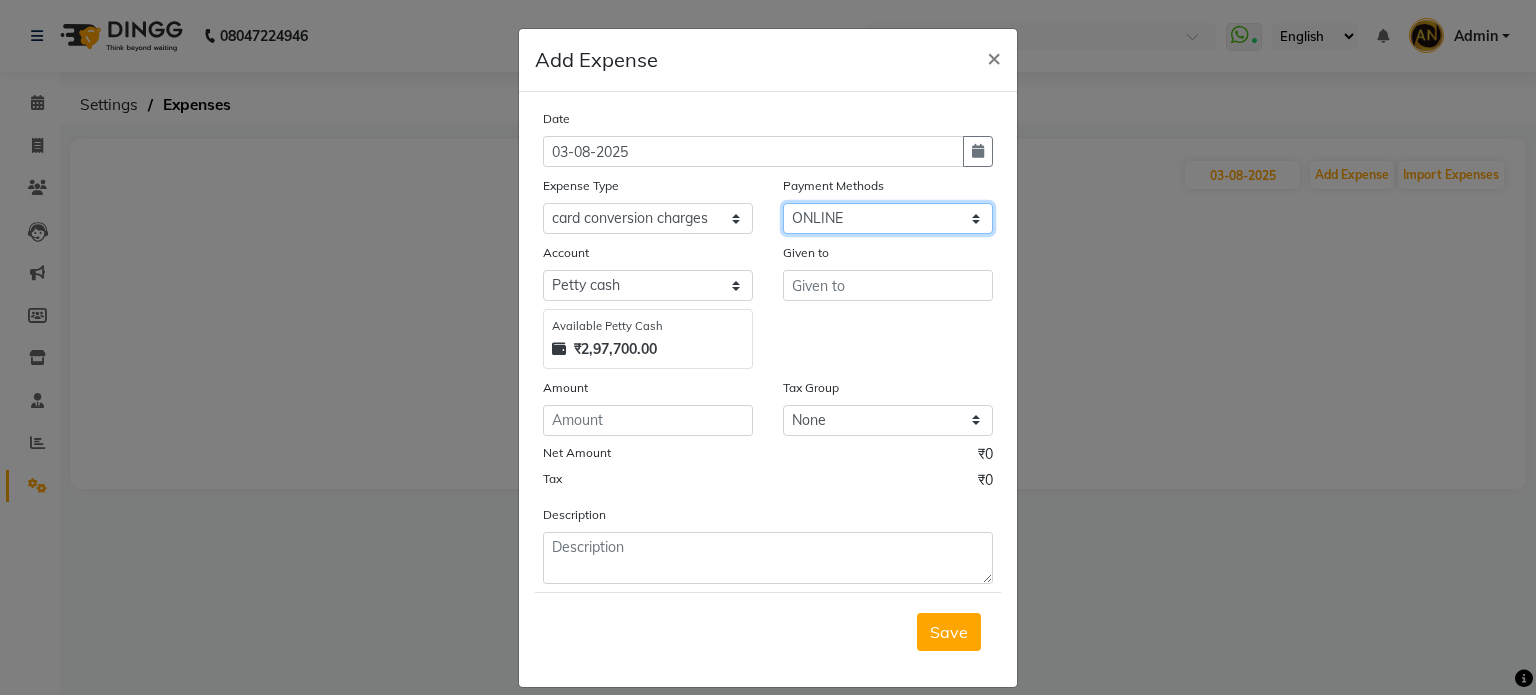click on "Select CASH CARD ONLINE CUSTOM GPay PayTM PhonePe UPI NearBuy Points Wallet Loan BharatPay Cheque MosamBee MI Voucher Bank Family Visa Card Master Card Prepaid Package Voucher Gift Card BharatPay Card UPI BharatPay Other Cards Juice by MCB MyT Money MariDeal DefiDeal Deal.mu THD TCL CEdge Card M UPI M UPI Axis UPI Union Card (Indian Bank) Card (DL Bank) RS BTC Wellnessta Razorpay Complimentary Nift Spa Finder Spa Week Venmo BFL LoanTap SaveIN GMoney ATH Movil On Account Chamber Gift Card Trade Comp Donation Card on File Envision BRAC Card City Card bKash Credit Card Debit Card Shoutlo LUZO Jazz Cash AmEx Discover Tabby Online W Room Charge Room Charge USD Room Charge Euro Room Charge EGP Room Charge GBP Bajaj Finserv Bad Debts Card: IDFC Card: IOB Coupon Gcash PayMaya Instamojo COnline UOnline SOnline SCard Paypal PPR PPV PPC PPN PPG PPE CAMP Benefit ATH Movil Dittor App Rupay Diners iPrepaid iPackage District App Pine Labs Cash Payment Pnb Bank GPay NT Cash Lash GPay Lash Cash Nail GPay Nail Cash BANKTANSFER" 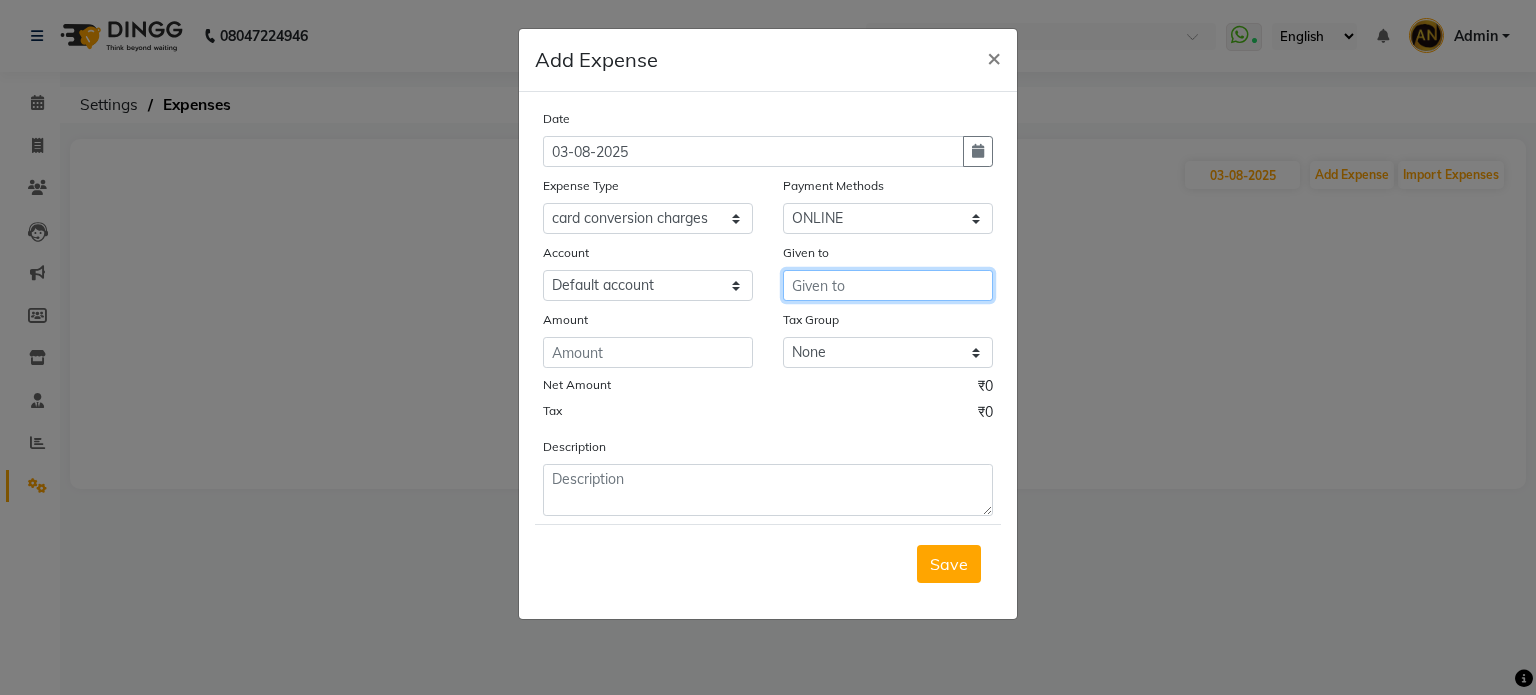 click at bounding box center (888, 285) 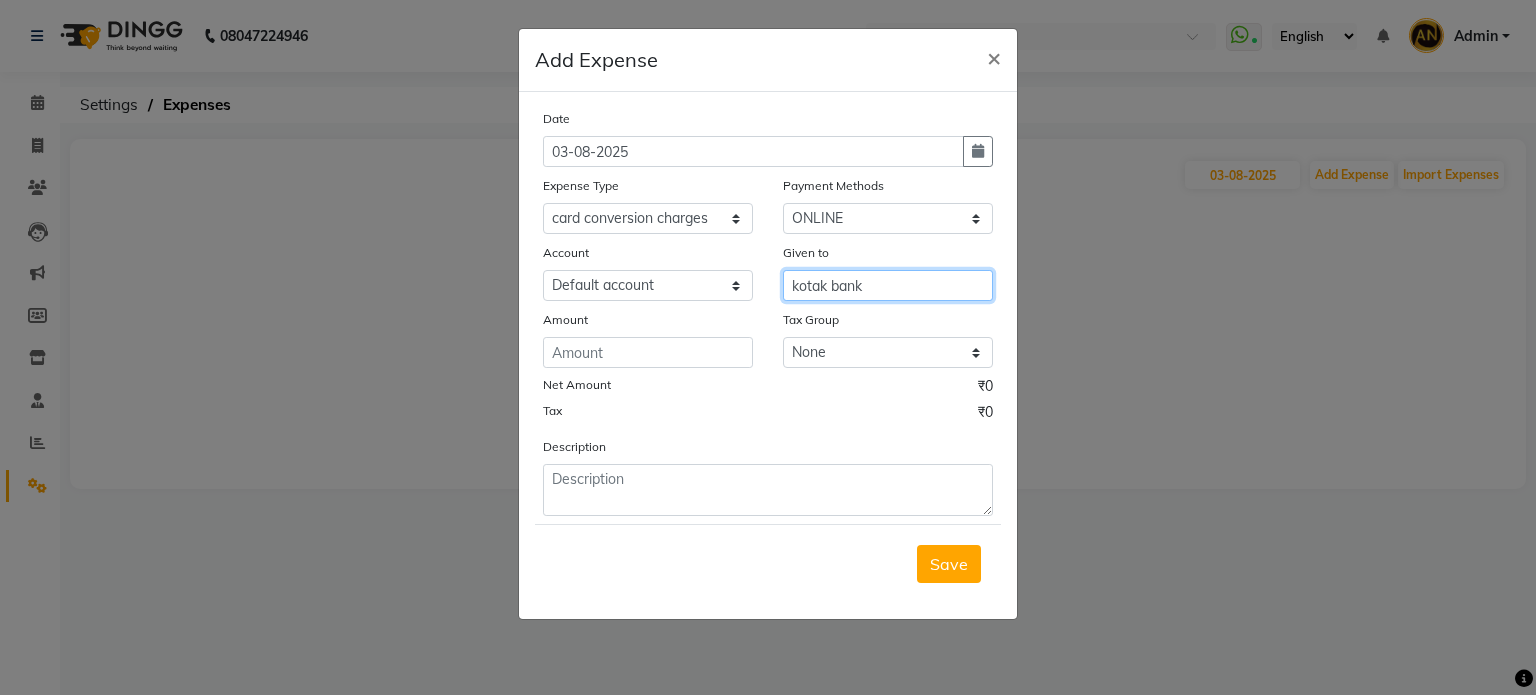 type on "kotak bank" 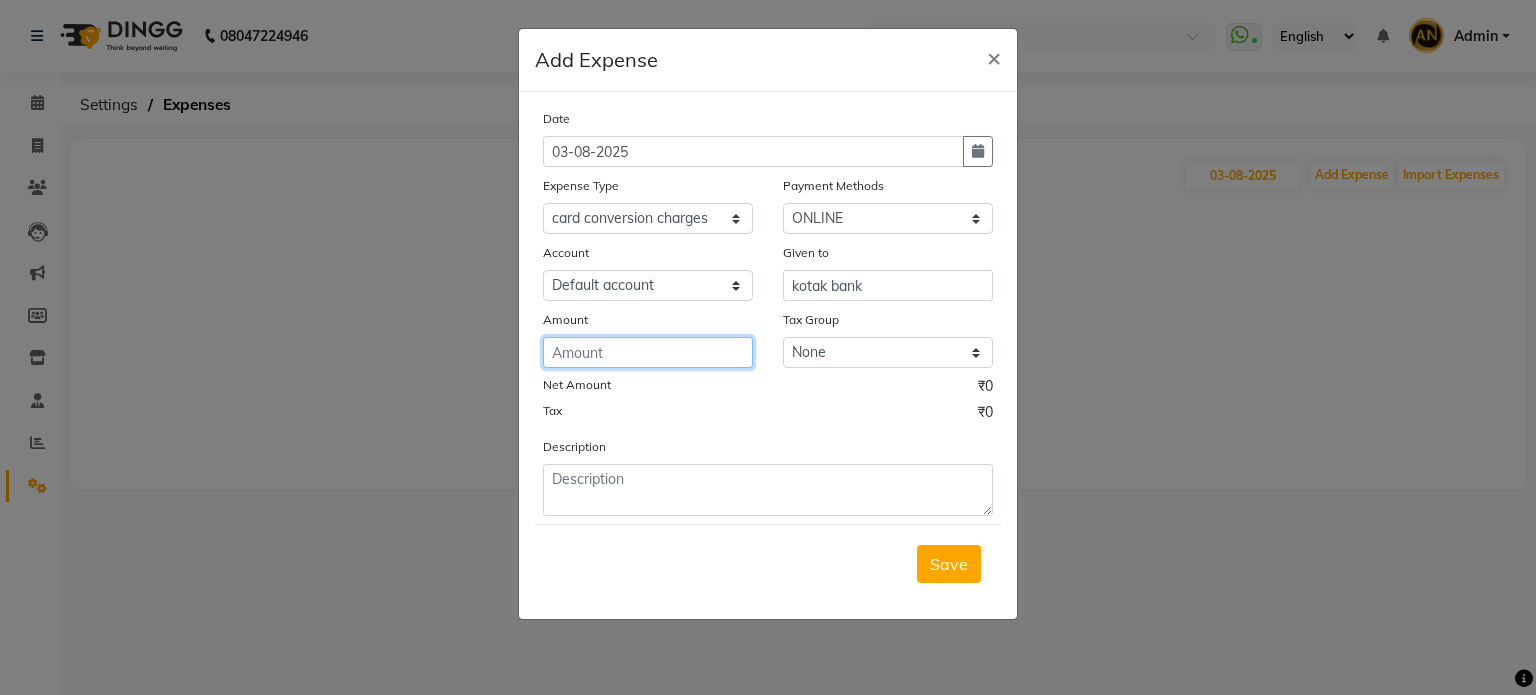 click 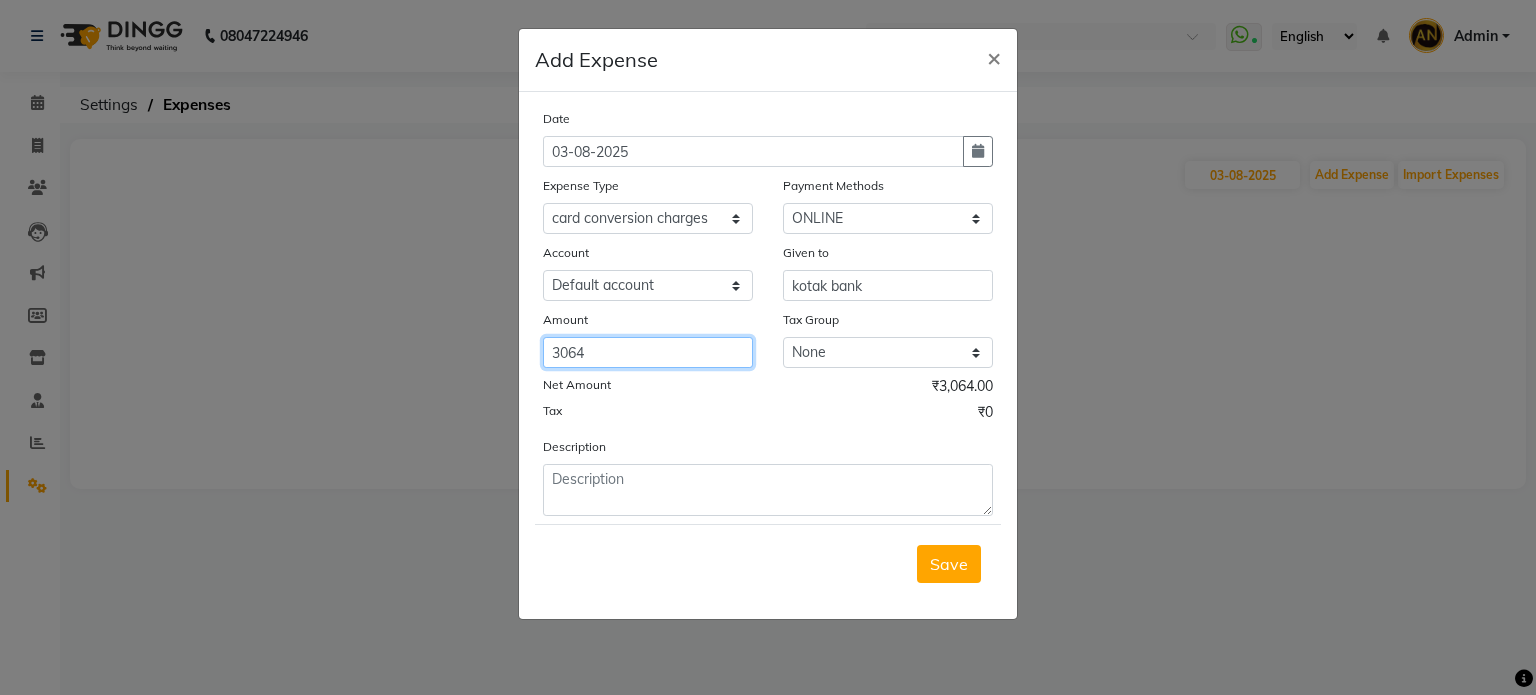 drag, startPoint x: 665, startPoint y: 366, endPoint x: 613, endPoint y: 494, distance: 138.15933 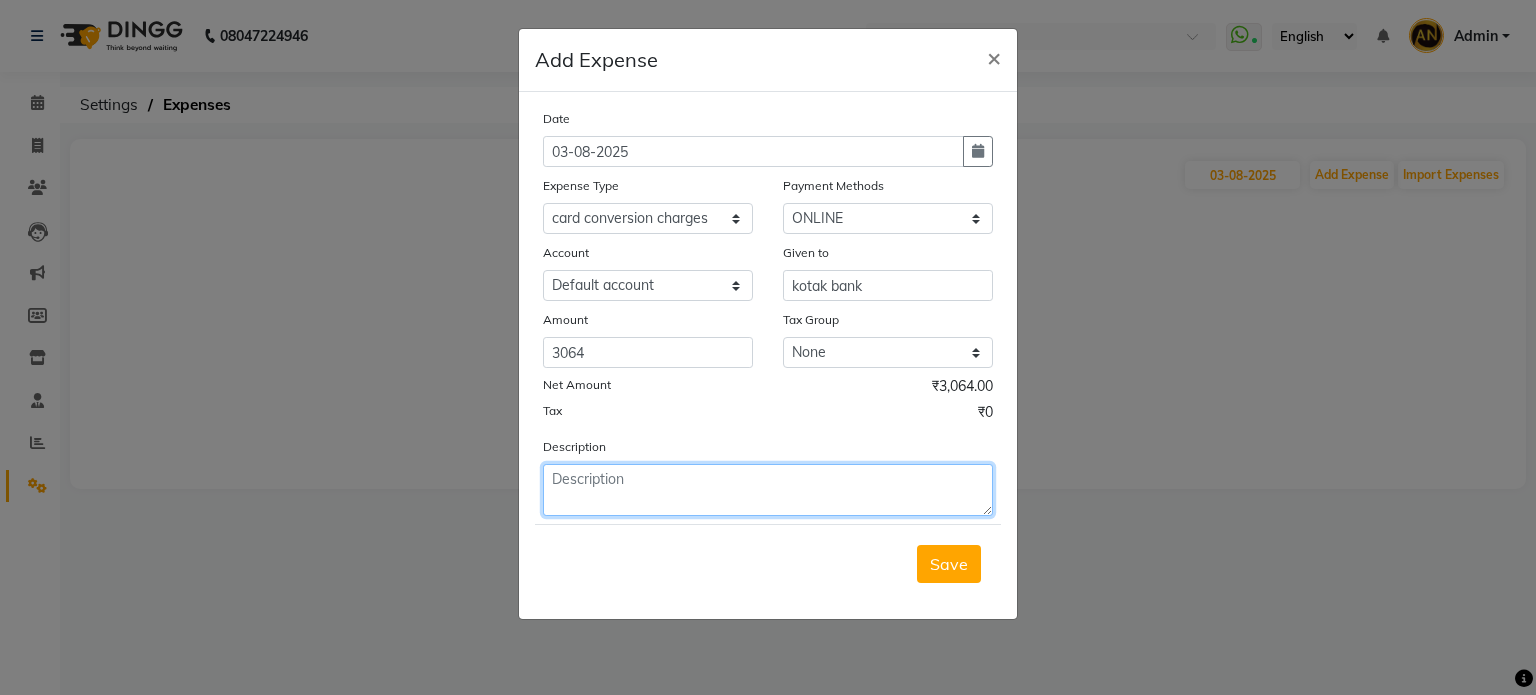 click 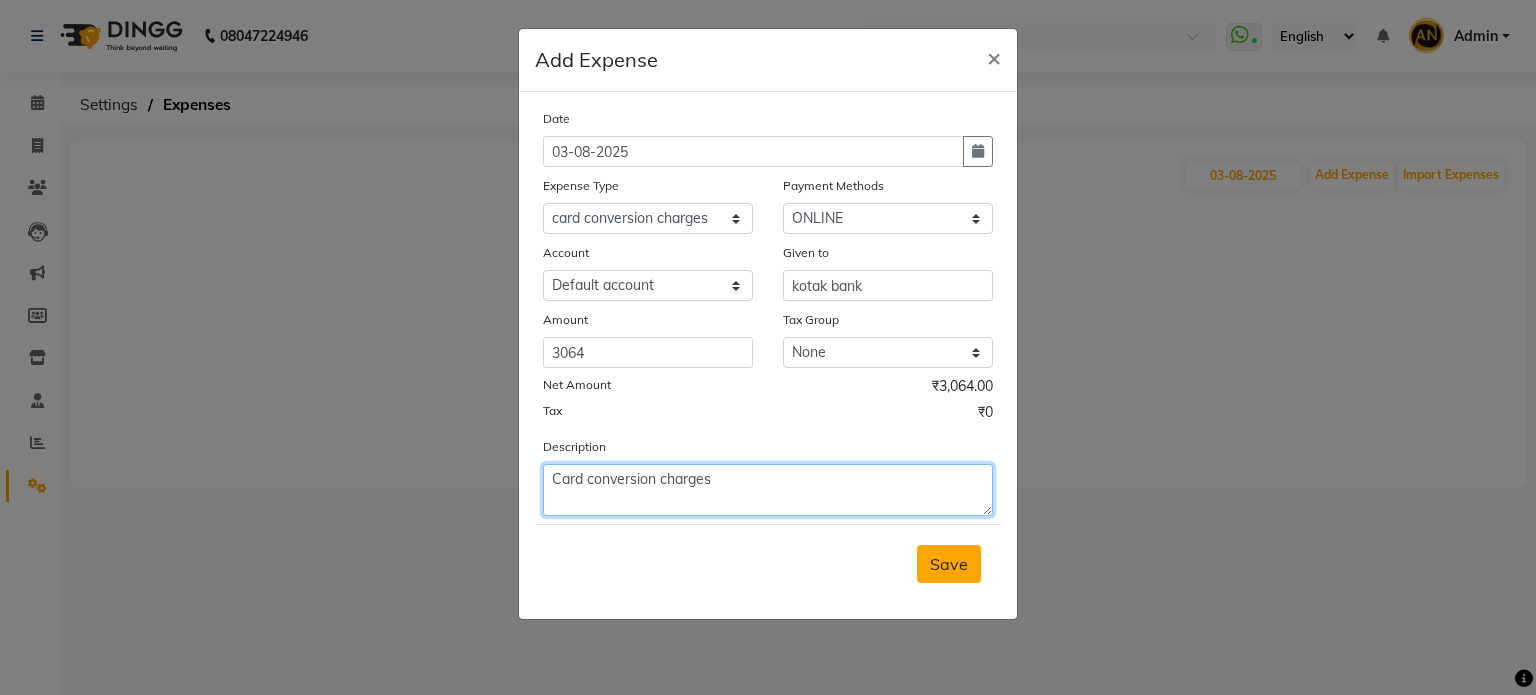 type on "Card conversion charges" 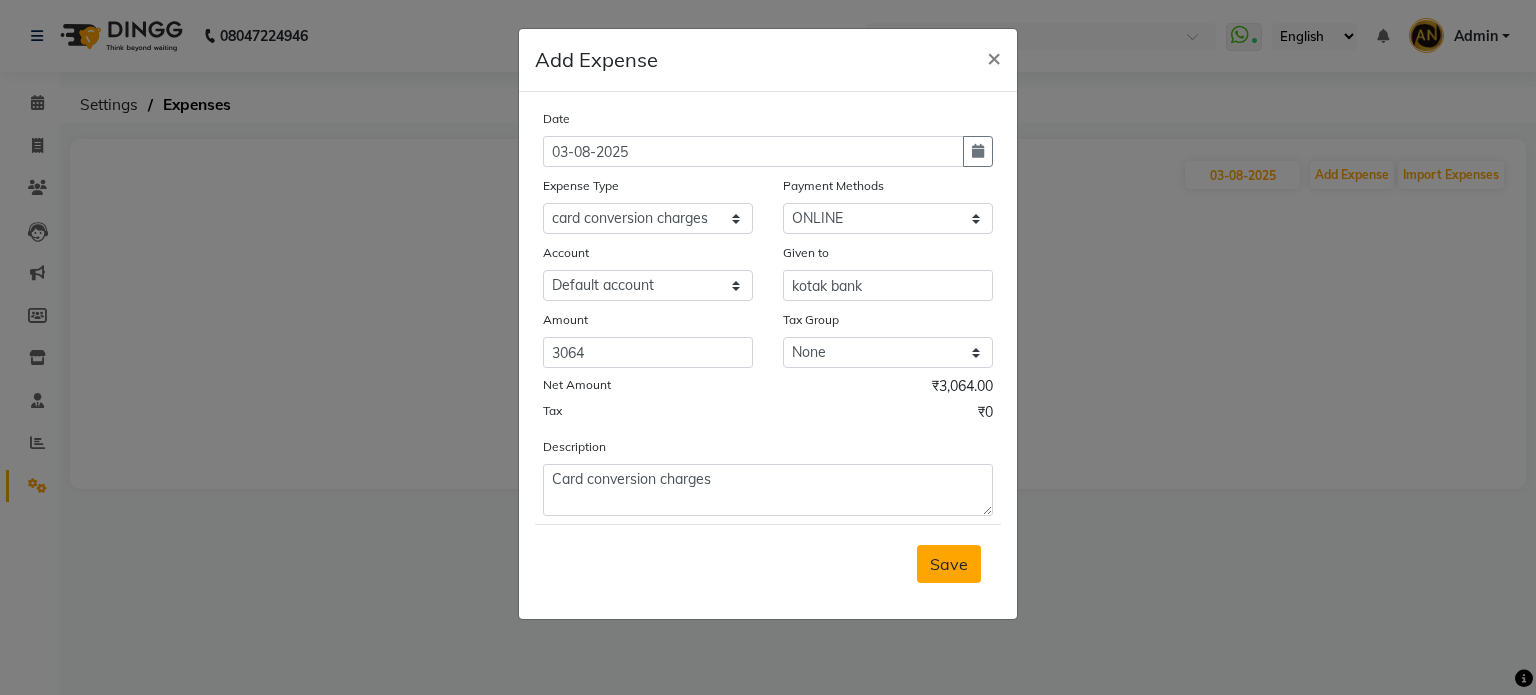 click on "Save" at bounding box center (949, 564) 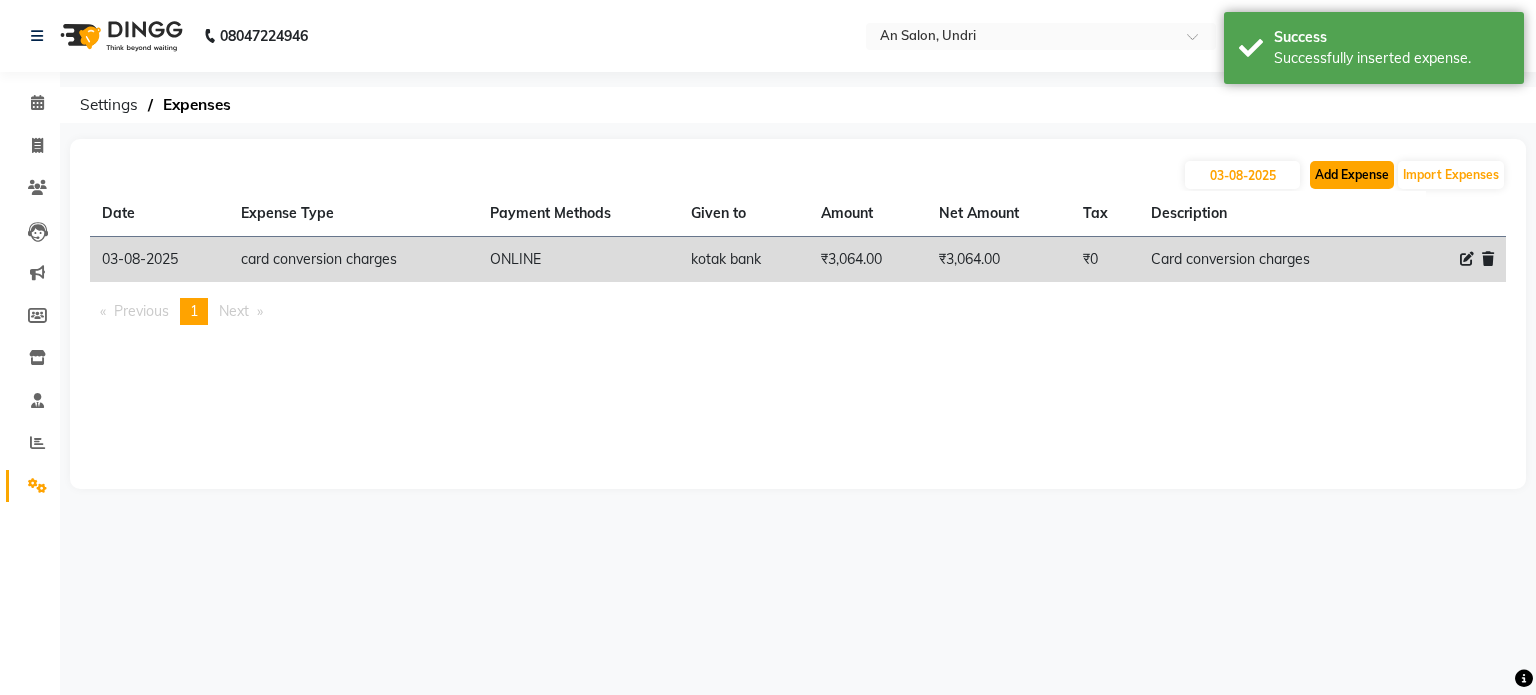 click on "Add Expense" 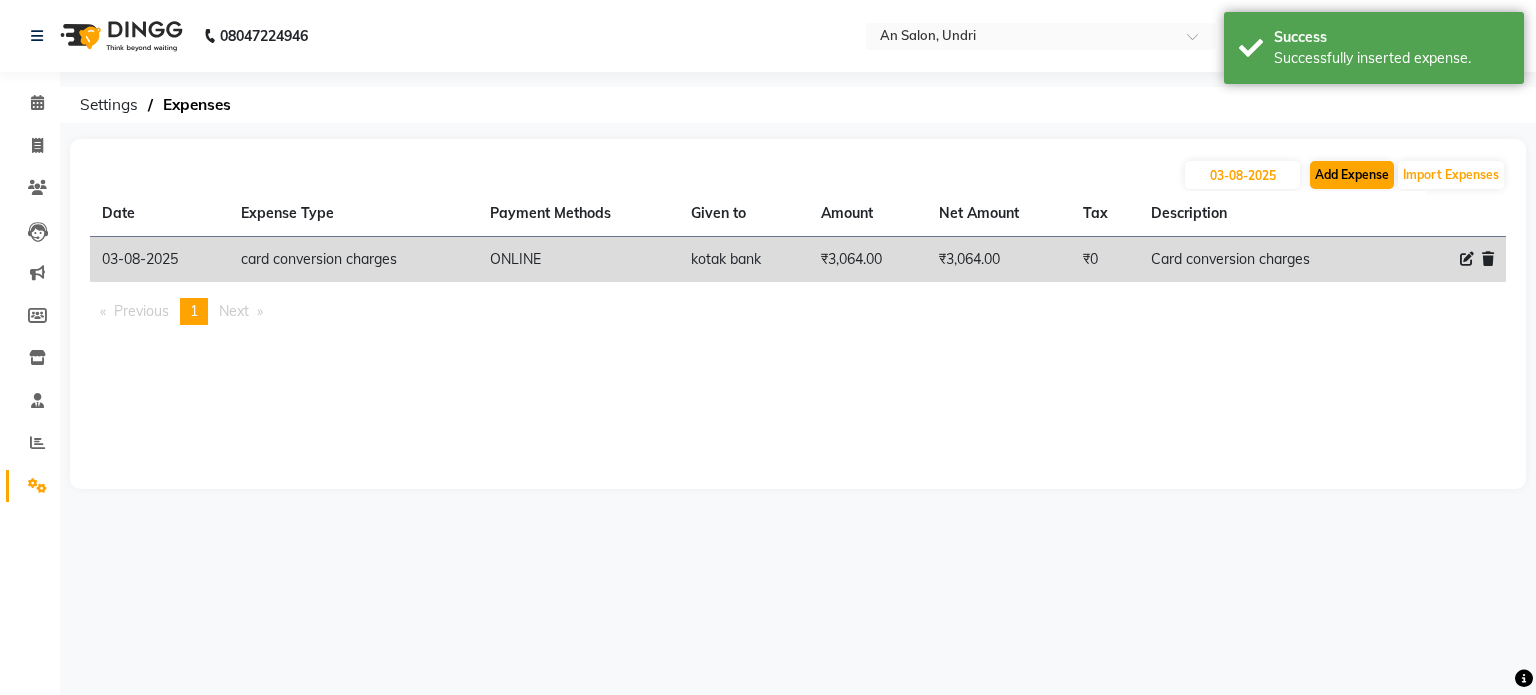 select on "1" 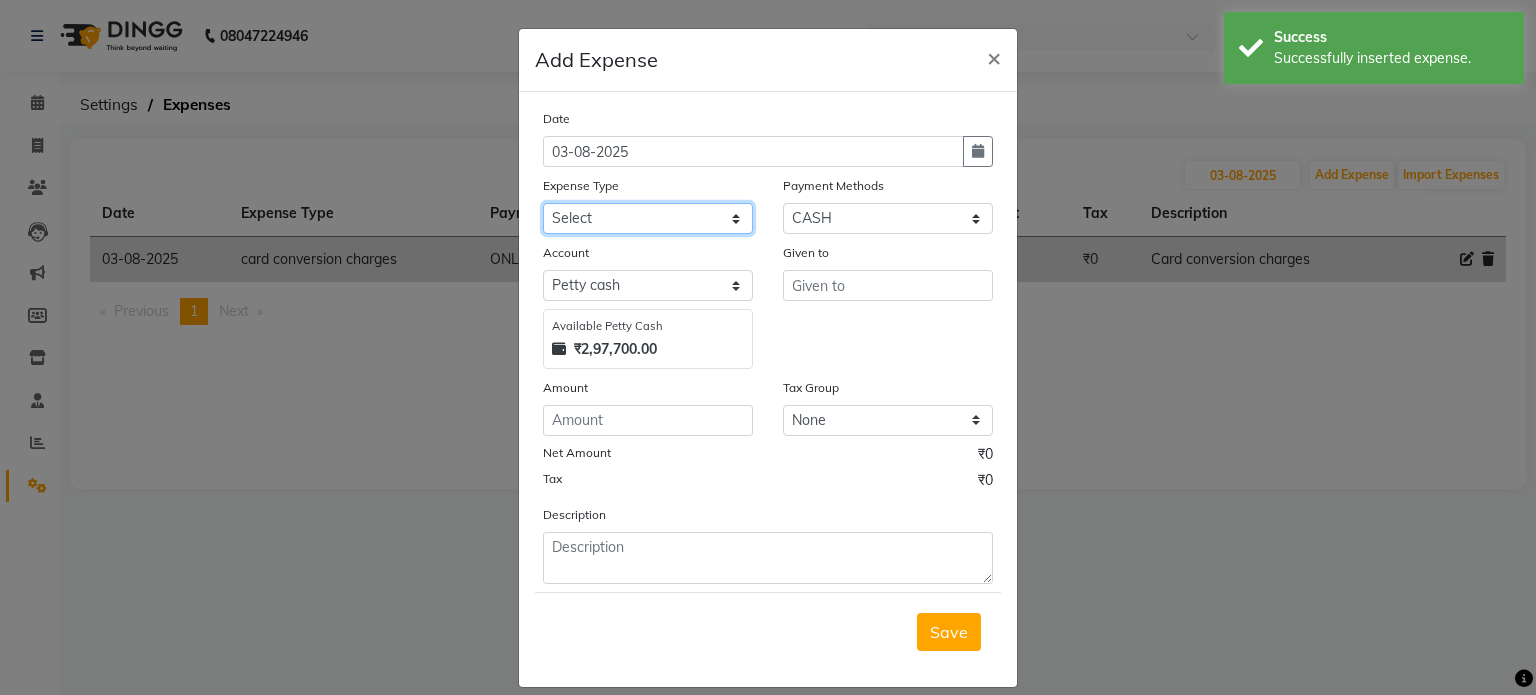 click on "Select Advance Salary Bank charges card conversion charges Car maintenance  Cash transfer to bank Cash transfer to hub Change in office Client Snacks Clinical charges Deposit DG builder MSEB Dingg Equipment Fuel Garbage collection Govt fee Half Yearly Incentive Incentive Insurance International purchase Internet Investor laundry Loan Repayment Maintenance Marketing Membership cancellation Milk Miscellaneous MRA MSEB Bill Other Pantry Partnership Product Recharge Rent Salary Salon party Shop1 Staff birthday celebration Staff Snacks Tax Tea & Refreshment Tip TradeMark Transport Utilities Water" 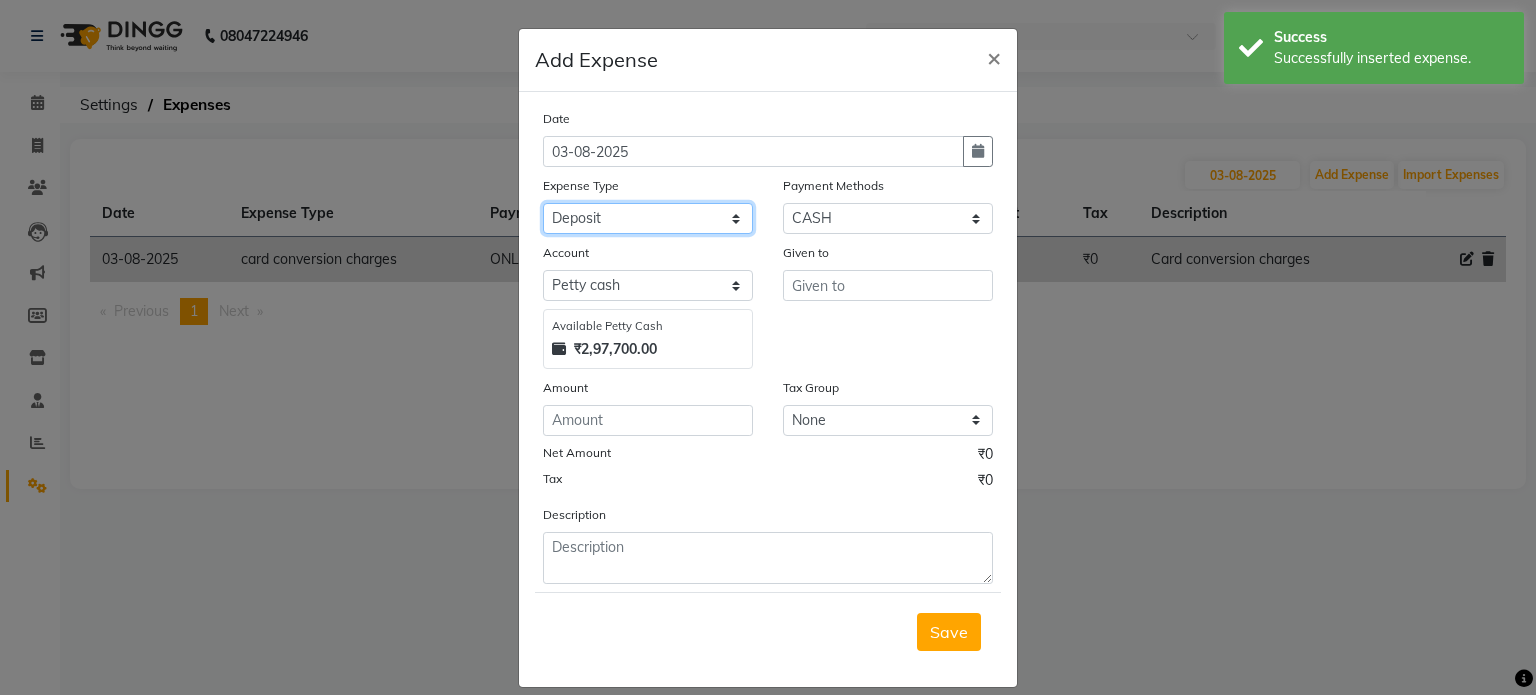 click on "Select Advance Salary Bank charges card conversion charges Car maintenance  Cash transfer to bank Cash transfer to hub Change in office Client Snacks Clinical charges Deposit DG builder MSEB Dingg Equipment Fuel Garbage collection Govt fee Half Yearly Incentive Incentive Insurance International purchase Internet Investor laundry Loan Repayment Maintenance Marketing Membership cancellation Milk Miscellaneous MRA MSEB Bill Other Pantry Partnership Product Recharge Rent Salary Salon party Shop1 Staff birthday celebration Staff Snacks Tax Tea & Refreshment Tip TradeMark Transport Utilities Water" 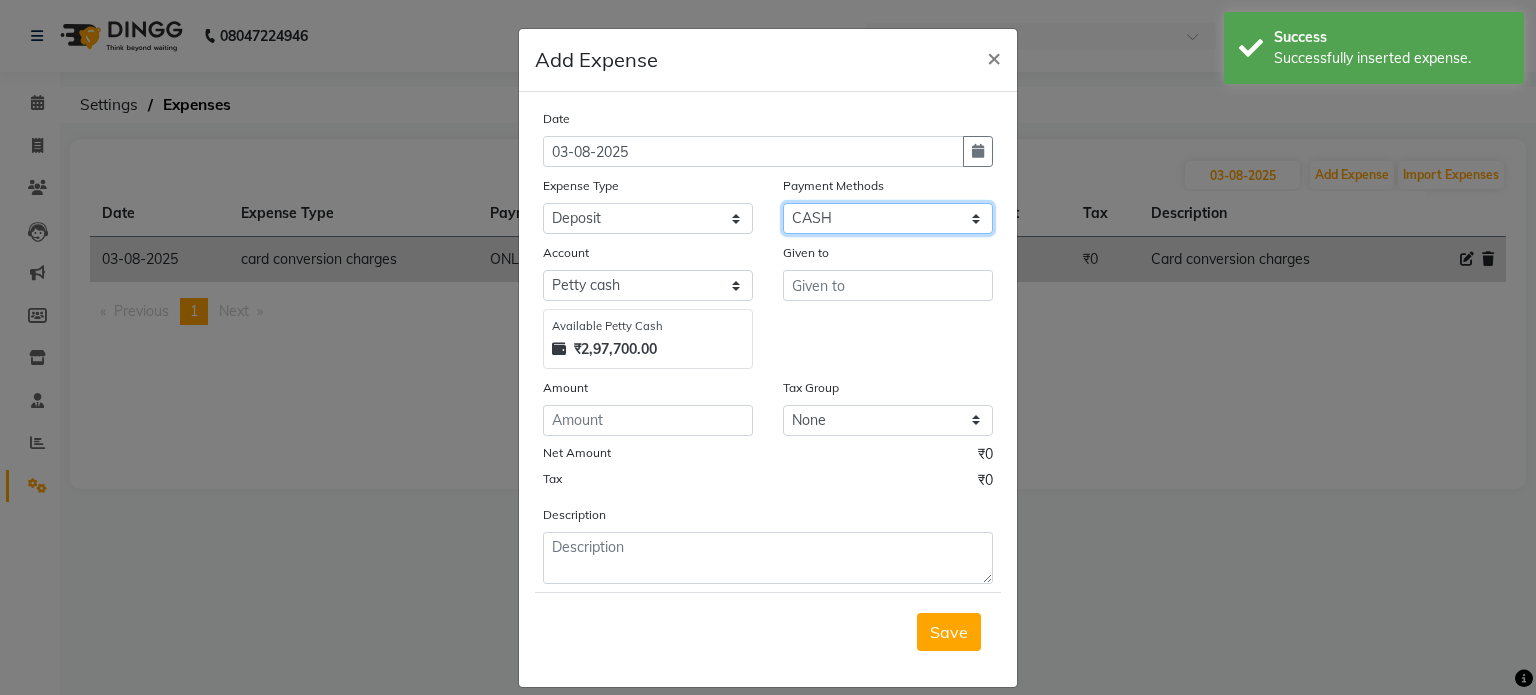 click on "Select CASH CARD ONLINE CUSTOM GPay PayTM PhonePe UPI NearBuy Points Wallet Loan BharatPay Cheque MosamBee MI Voucher Bank Family Visa Card Master Card Prepaid Package Voucher Gift Card BharatPay Card UPI BharatPay Other Cards Juice by MCB MyT Money MariDeal DefiDeal Deal.mu THD TCL CEdge Card M UPI M UPI Axis UPI Union Card (Indian Bank) Card (DL Bank) RS BTC Wellnessta Razorpay Complimentary Nift Spa Finder Spa Week Venmo BFL LoanTap SaveIN GMoney ATH Movil On Account Chamber Gift Card Trade Comp Donation Card on File Envision BRAC Card City Card bKash Credit Card Debit Card Shoutlo LUZO Jazz Cash AmEx Discover Tabby Online W Room Charge Room Charge USD Room Charge Euro Room Charge EGP Room Charge GBP Bajaj Finserv Bad Debts Card: IDFC Card: IOB Coupon Gcash PayMaya Instamojo COnline UOnline SOnline SCard Paypal PPR PPV PPC PPN PPG PPE CAMP Benefit ATH Movil Dittor App Rupay Diners iPrepaid iPackage District App Pine Labs Cash Payment Pnb Bank GPay NT Cash Lash GPay Lash Cash Nail GPay Nail Cash BANKTANSFER" 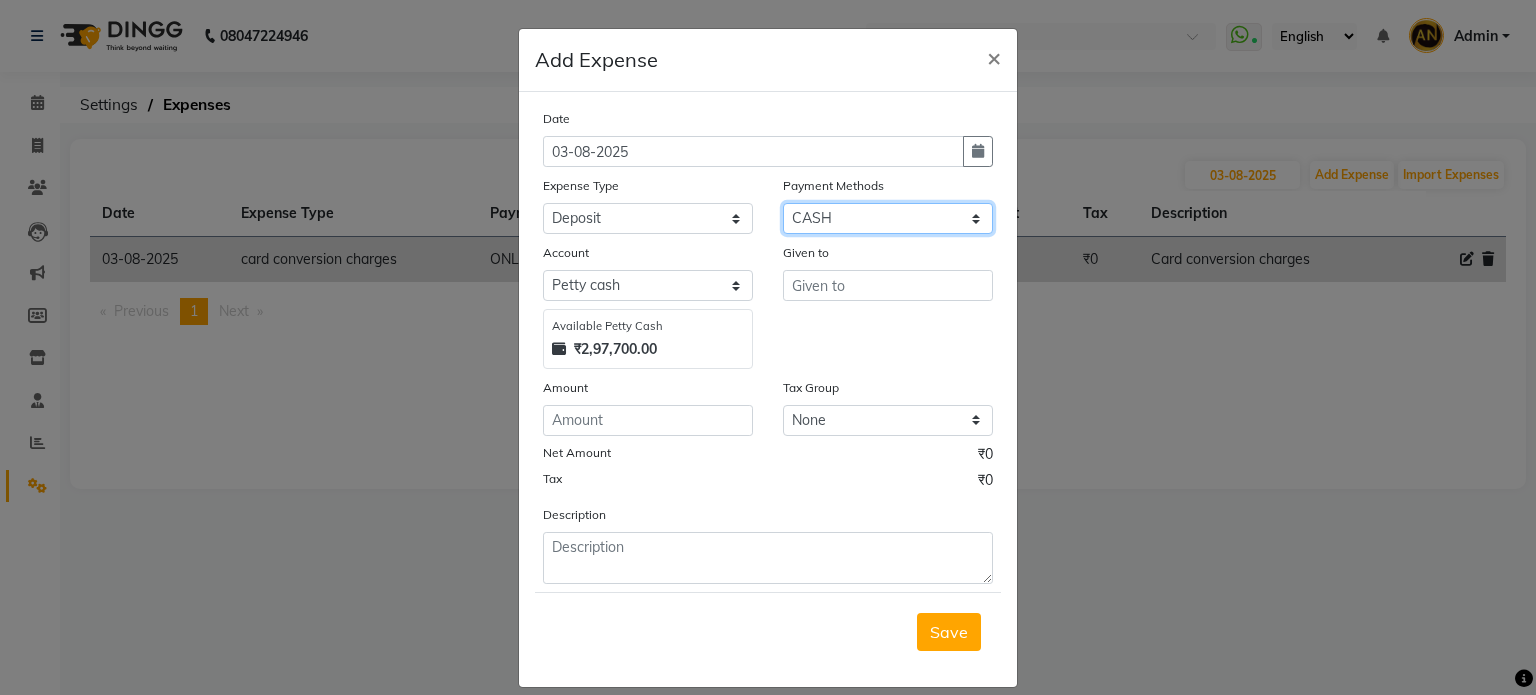 select on "3" 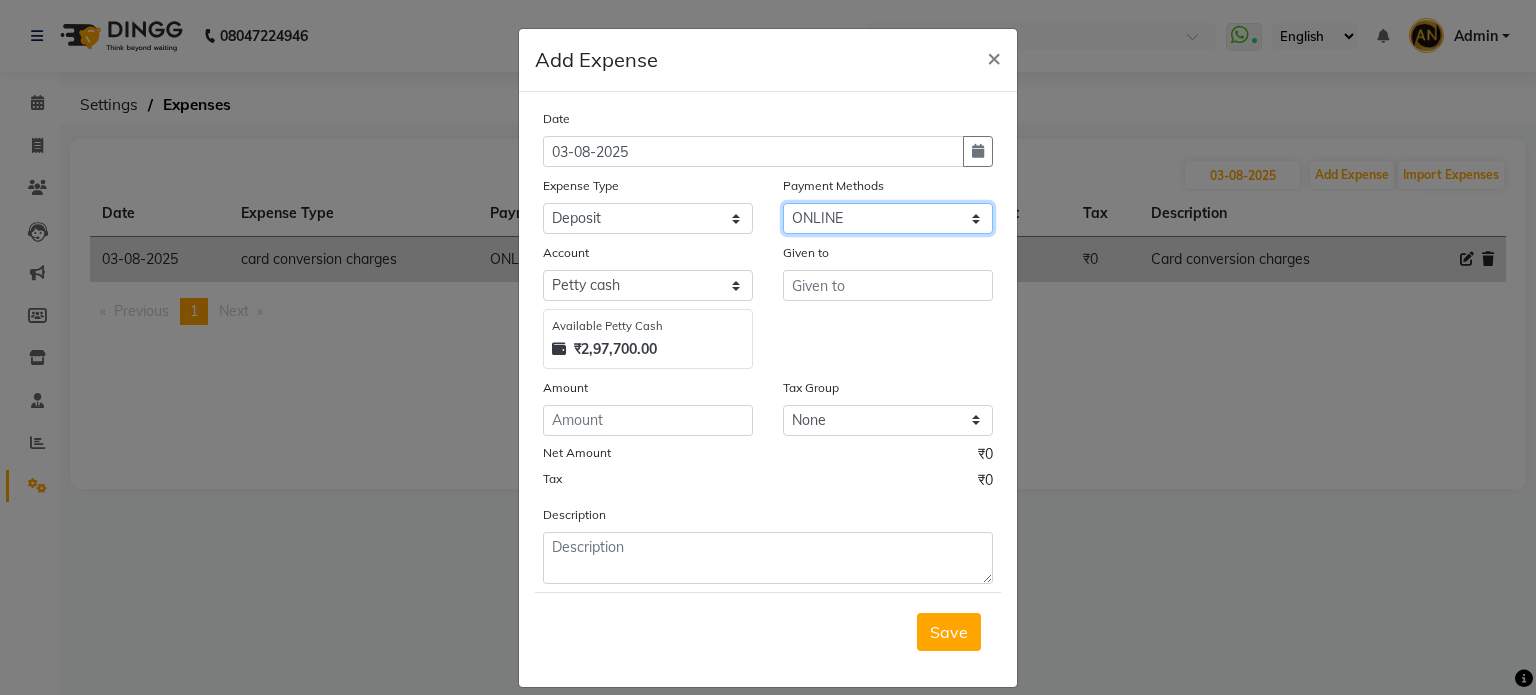 click on "Select CASH CARD ONLINE CUSTOM GPay PayTM PhonePe UPI NearBuy Points Wallet Loan BharatPay Cheque MosamBee MI Voucher Bank Family Visa Card Master Card Prepaid Package Voucher Gift Card BharatPay Card UPI BharatPay Other Cards Juice by MCB MyT Money MariDeal DefiDeal Deal.mu THD TCL CEdge Card M UPI M UPI Axis UPI Union Card (Indian Bank) Card (DL Bank) RS BTC Wellnessta Razorpay Complimentary Nift Spa Finder Spa Week Venmo BFL LoanTap SaveIN GMoney ATH Movil On Account Chamber Gift Card Trade Comp Donation Card on File Envision BRAC Card City Card bKash Credit Card Debit Card Shoutlo LUZO Jazz Cash AmEx Discover Tabby Online W Room Charge Room Charge USD Room Charge Euro Room Charge EGP Room Charge GBP Bajaj Finserv Bad Debts Card: IDFC Card: IOB Coupon Gcash PayMaya Instamojo COnline UOnline SOnline SCard Paypal PPR PPV PPC PPN PPG PPE CAMP Benefit ATH Movil Dittor App Rupay Diners iPrepaid iPackage District App Pine Labs Cash Payment Pnb Bank GPay NT Cash Lash GPay Lash Cash Nail GPay Nail Cash BANKTANSFER" 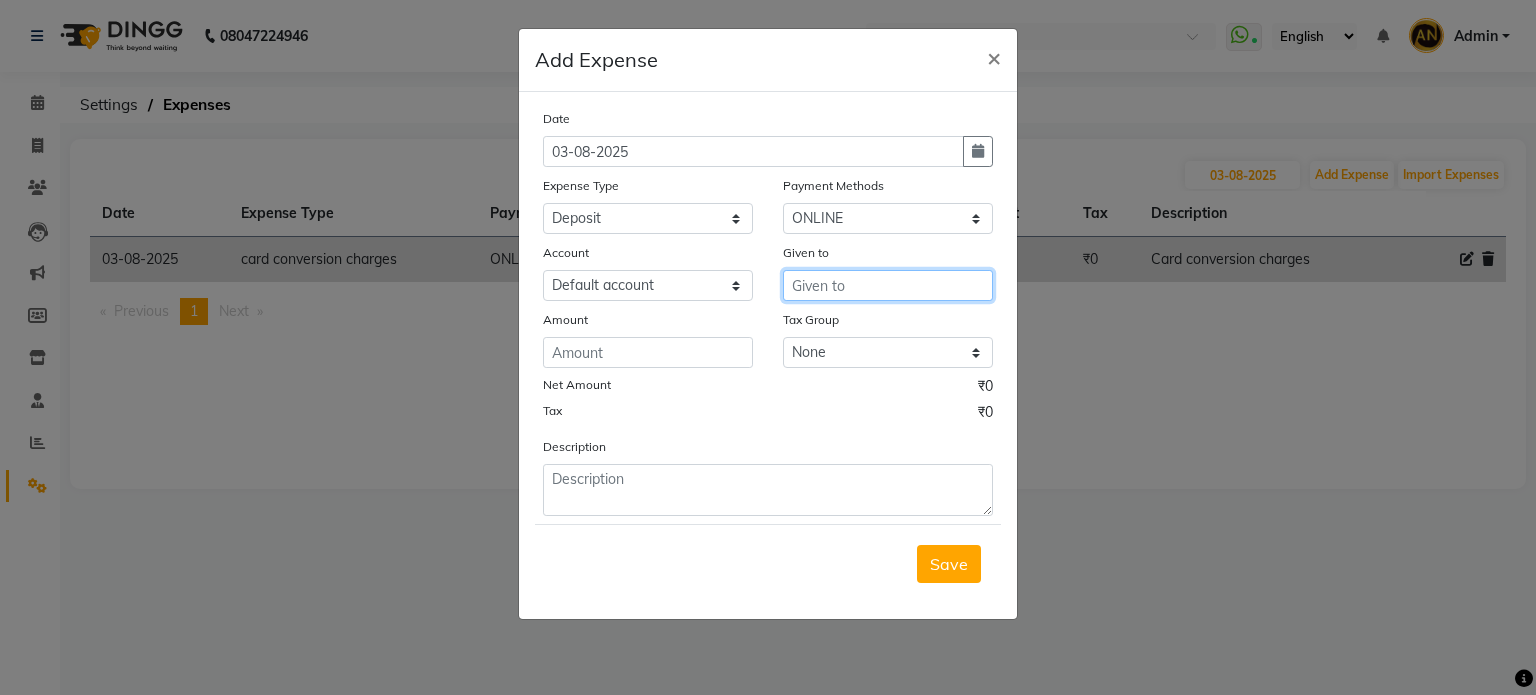 click at bounding box center (888, 285) 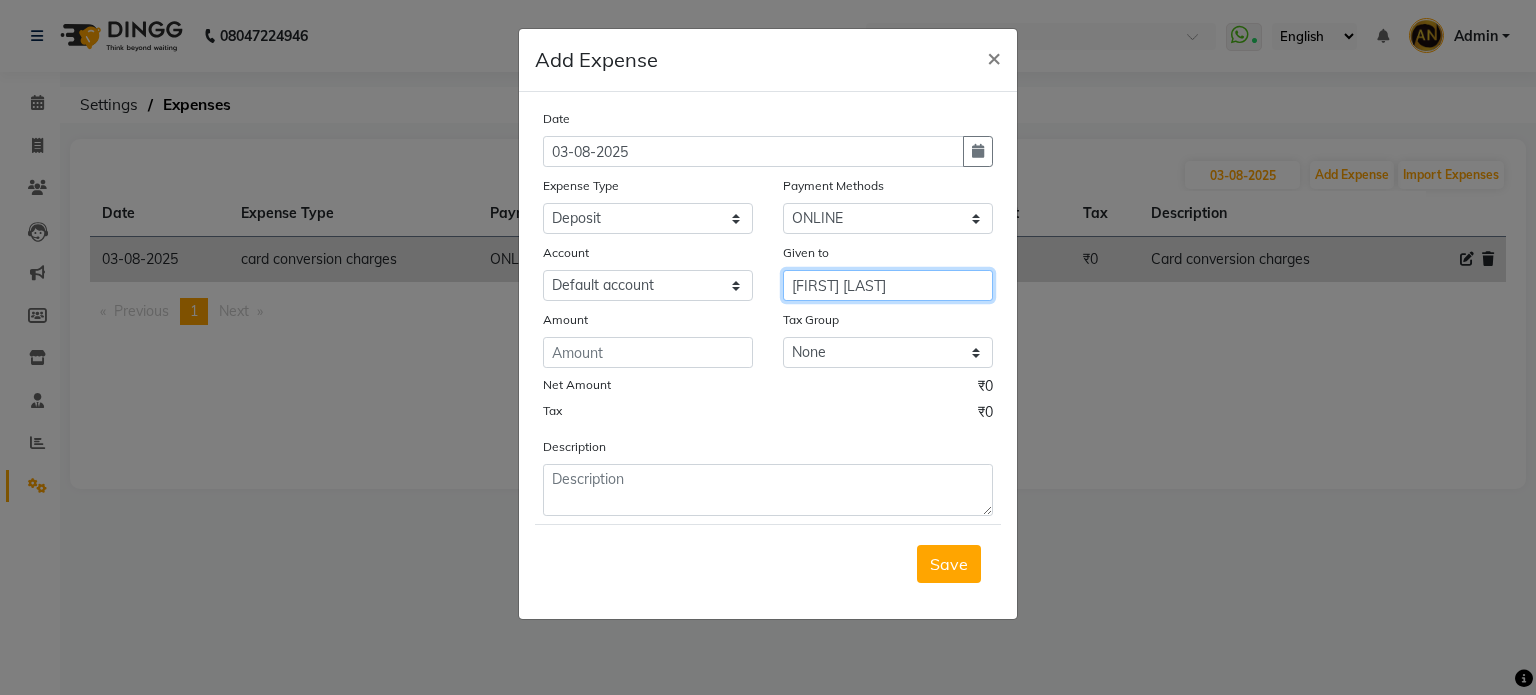 type on "[FIRST] [LAST]" 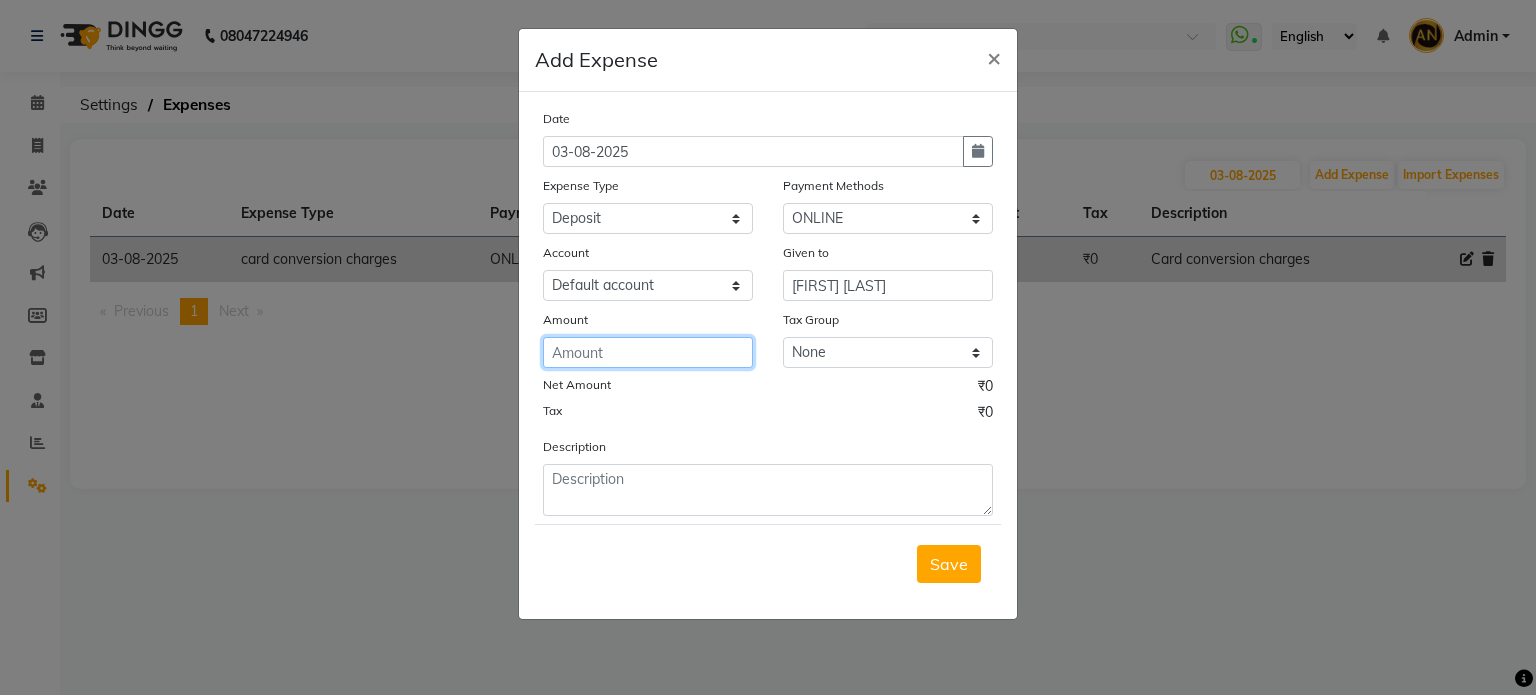 click 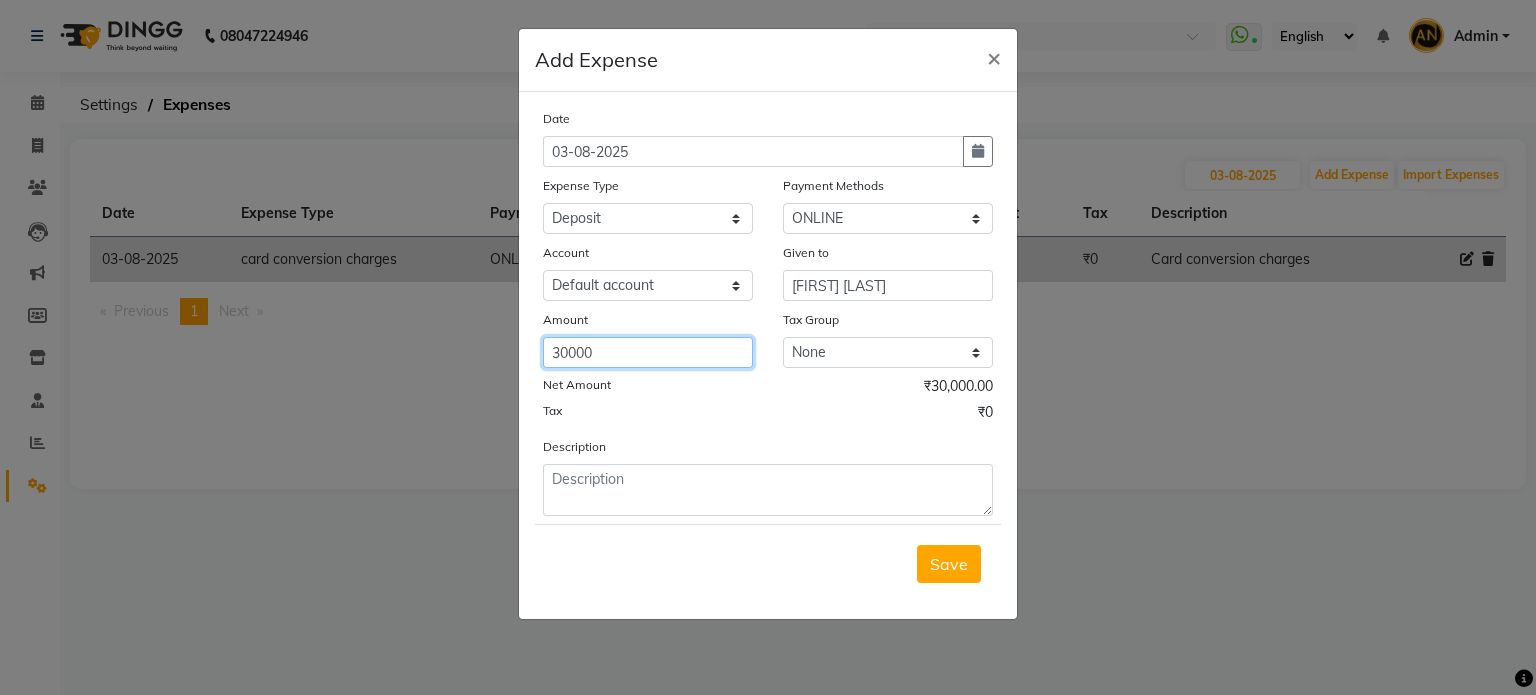 type on "30000" 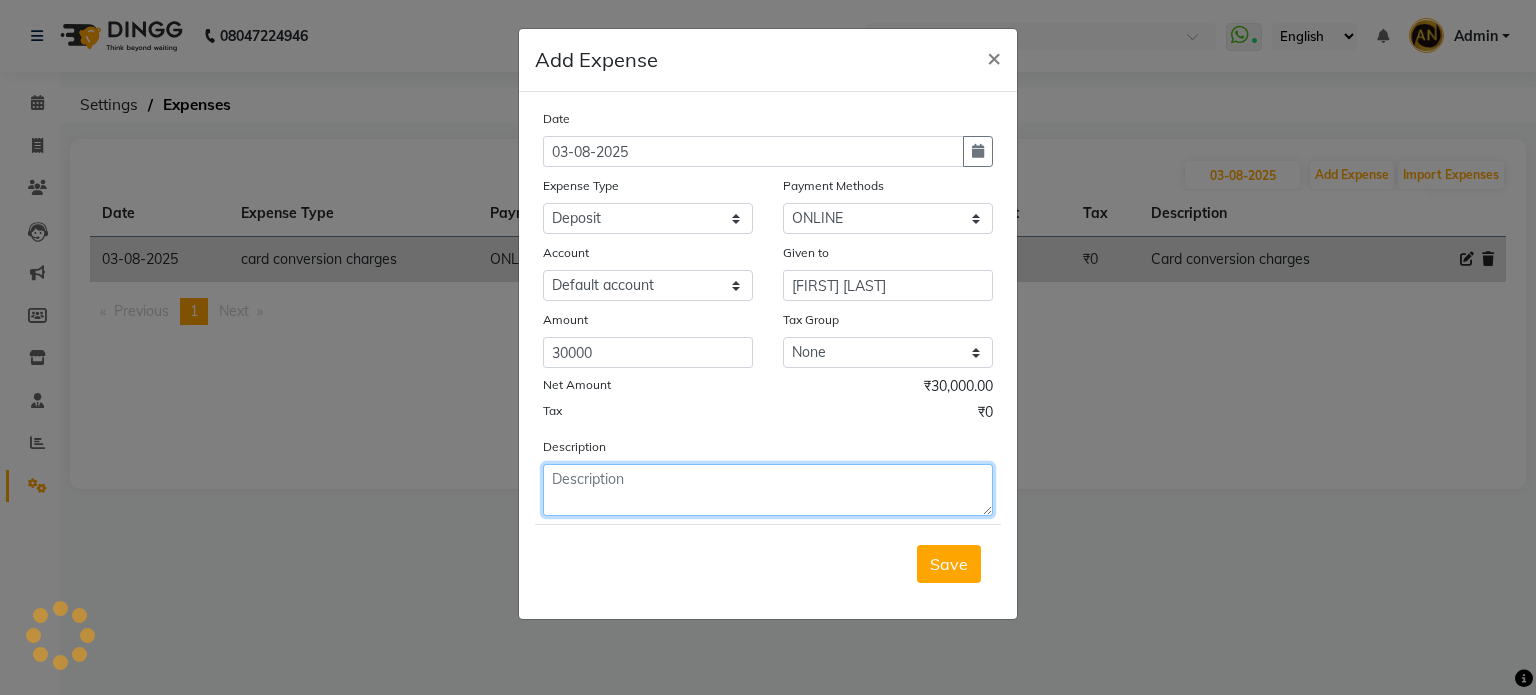 click 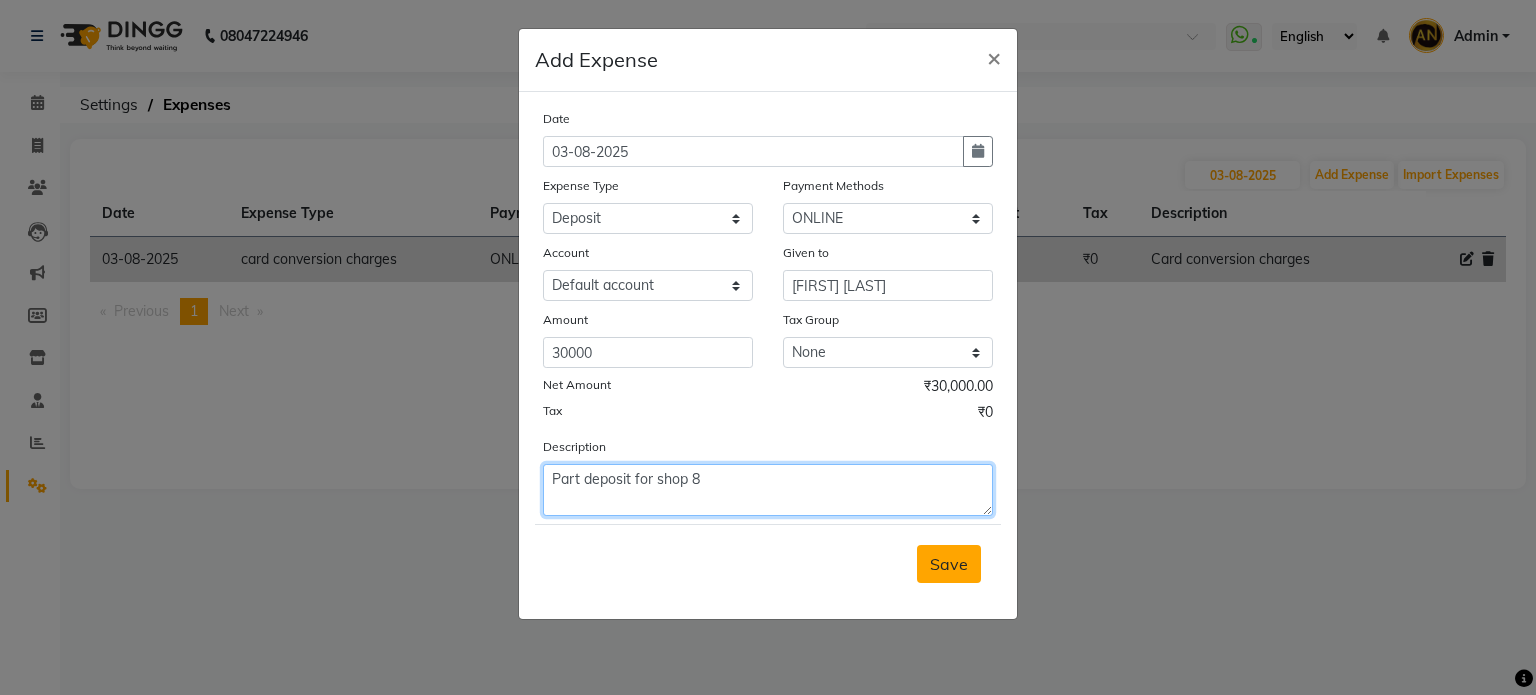 type on "Part deposit for shop 8" 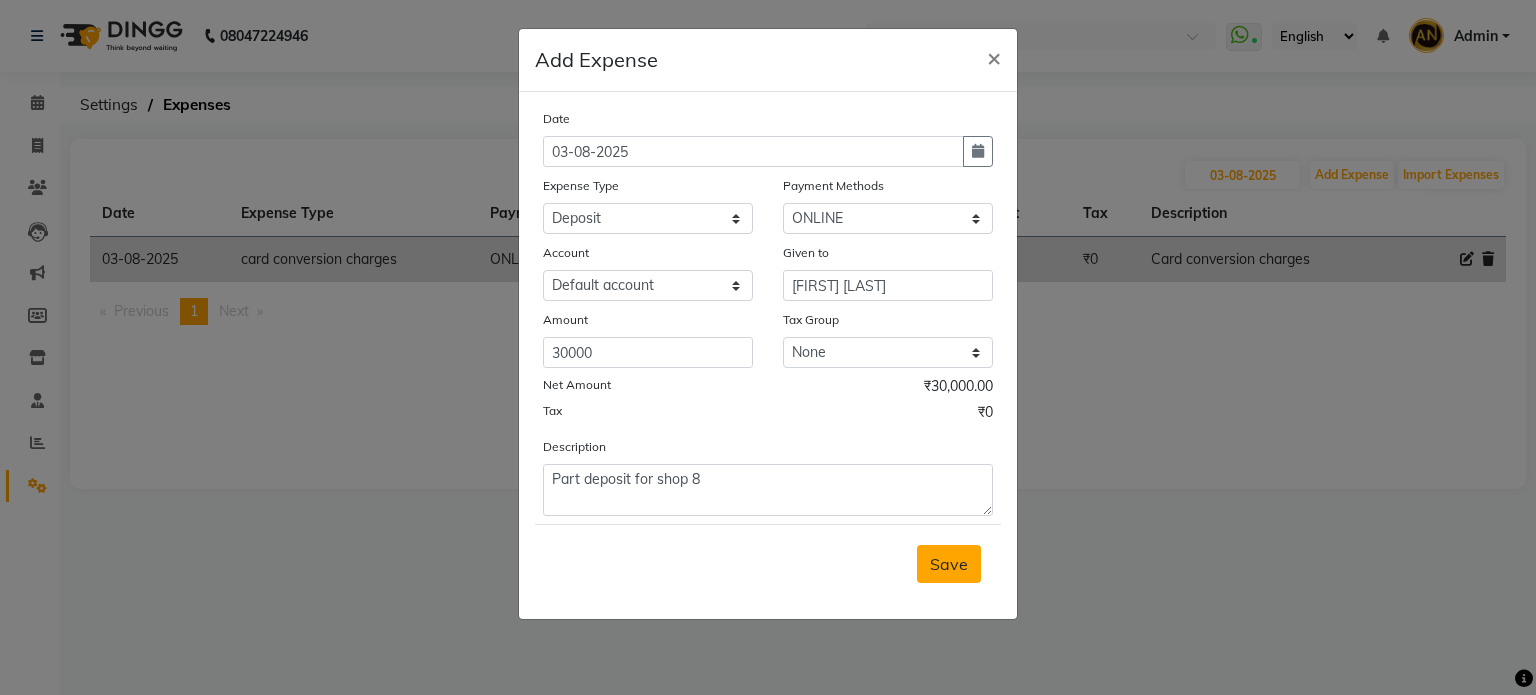 click on "Save" at bounding box center [949, 564] 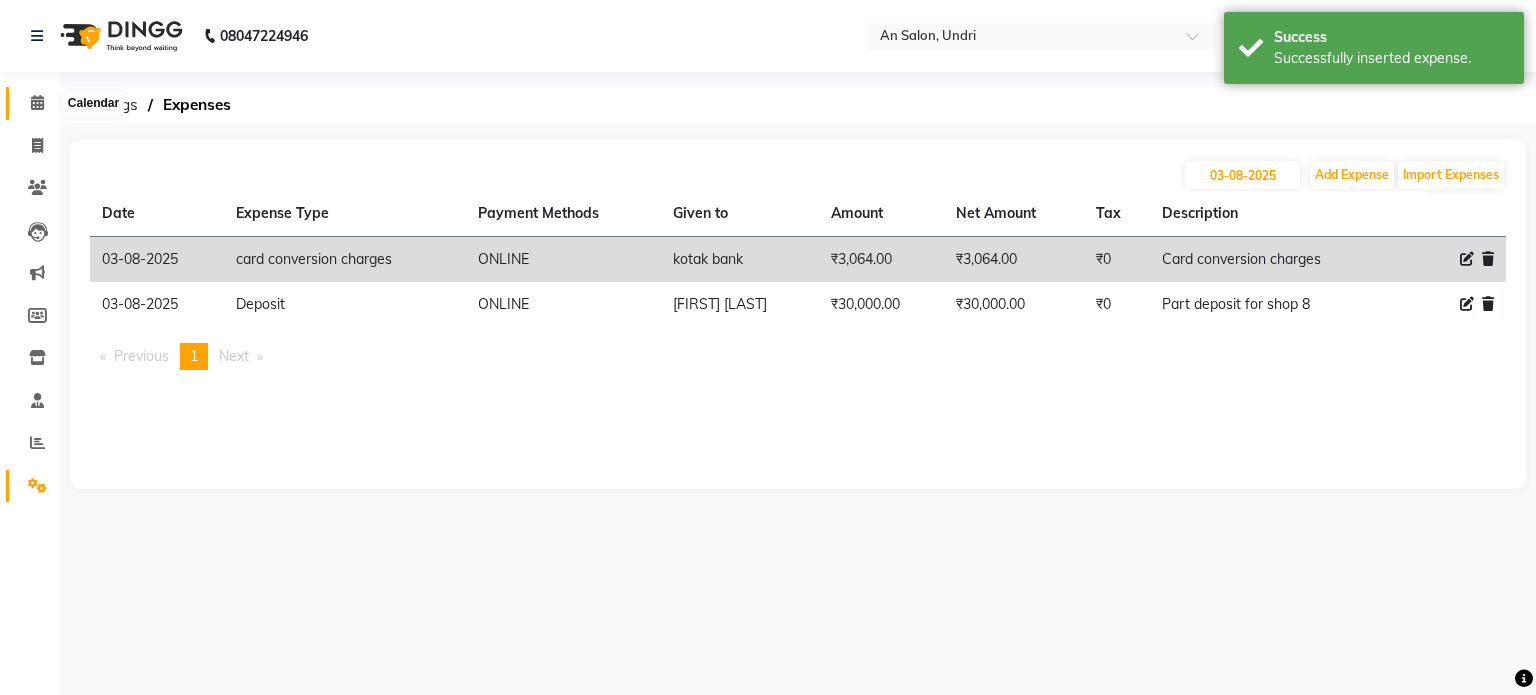 click 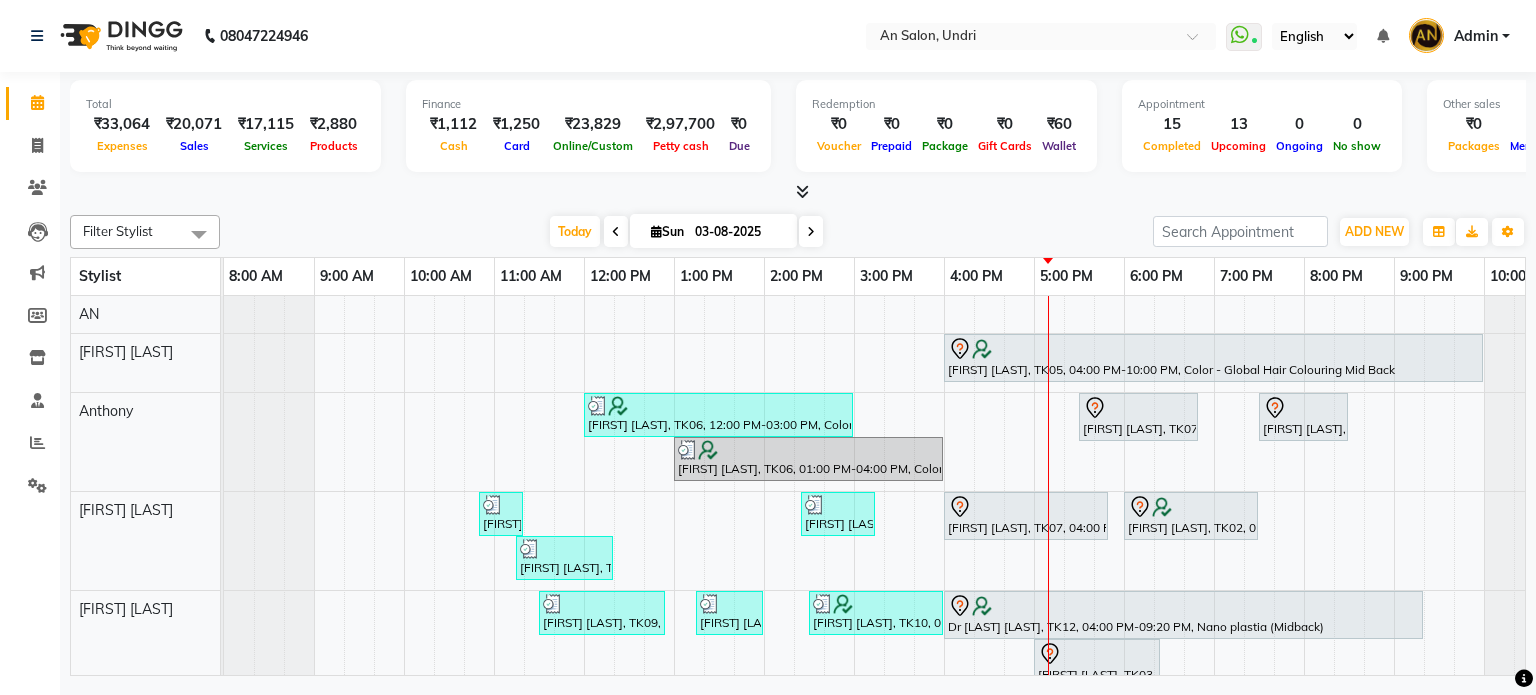 click on "Admin" at bounding box center [1476, 36] 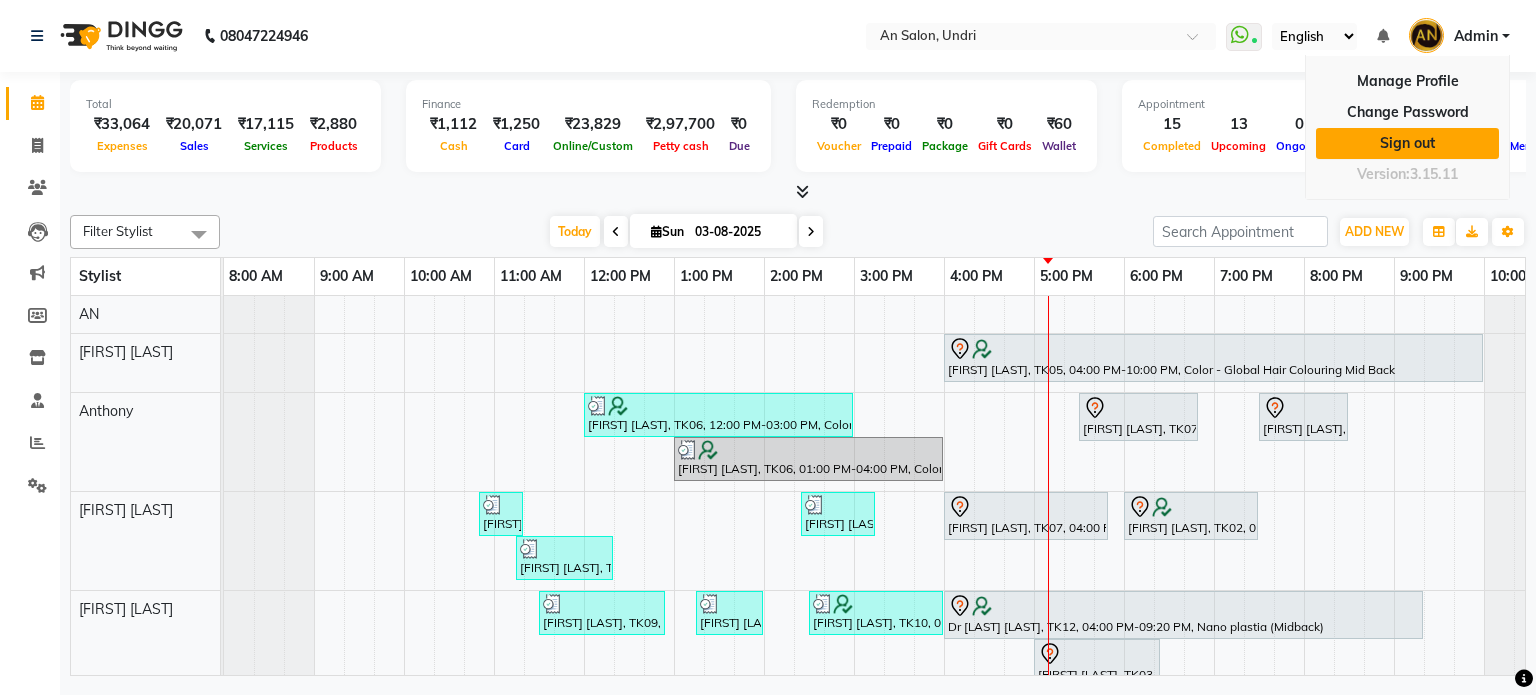 click on "Sign out" at bounding box center [1407, 143] 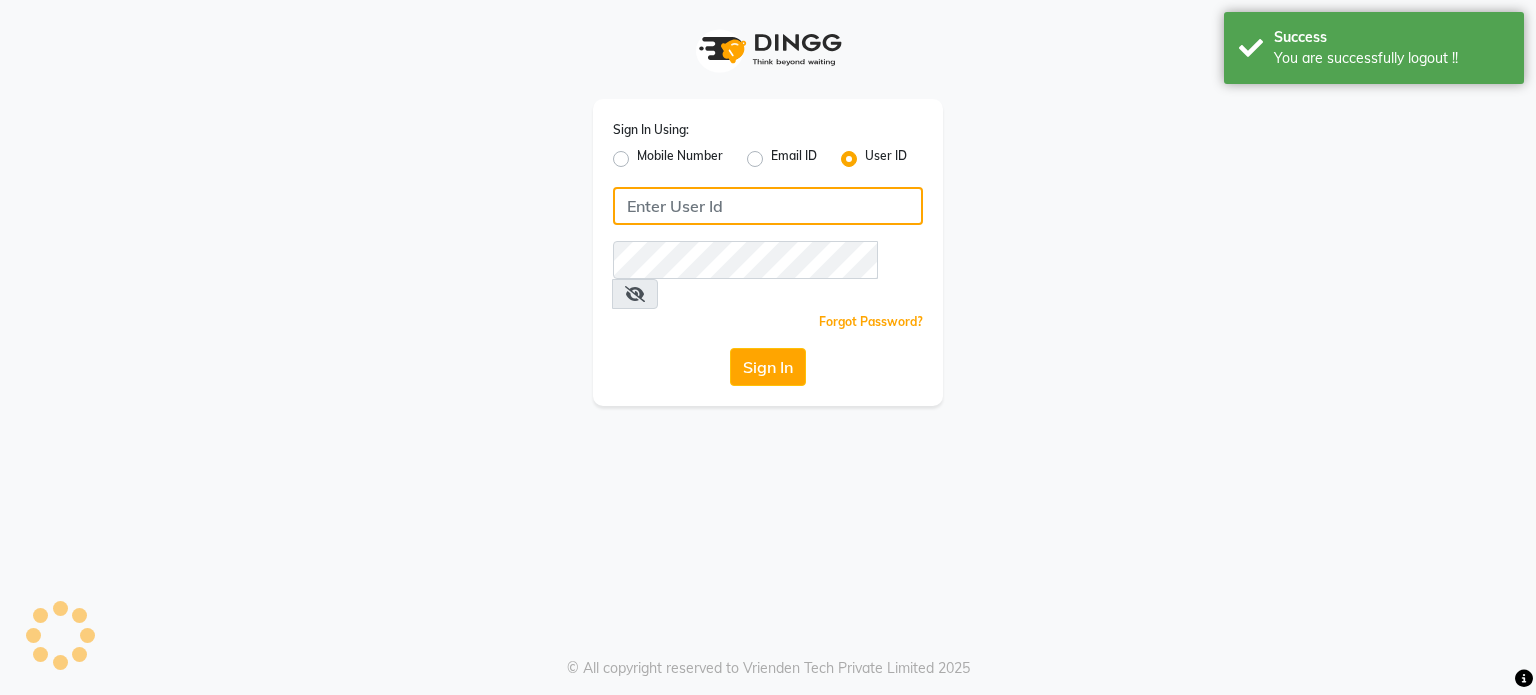 type on "nazia" 